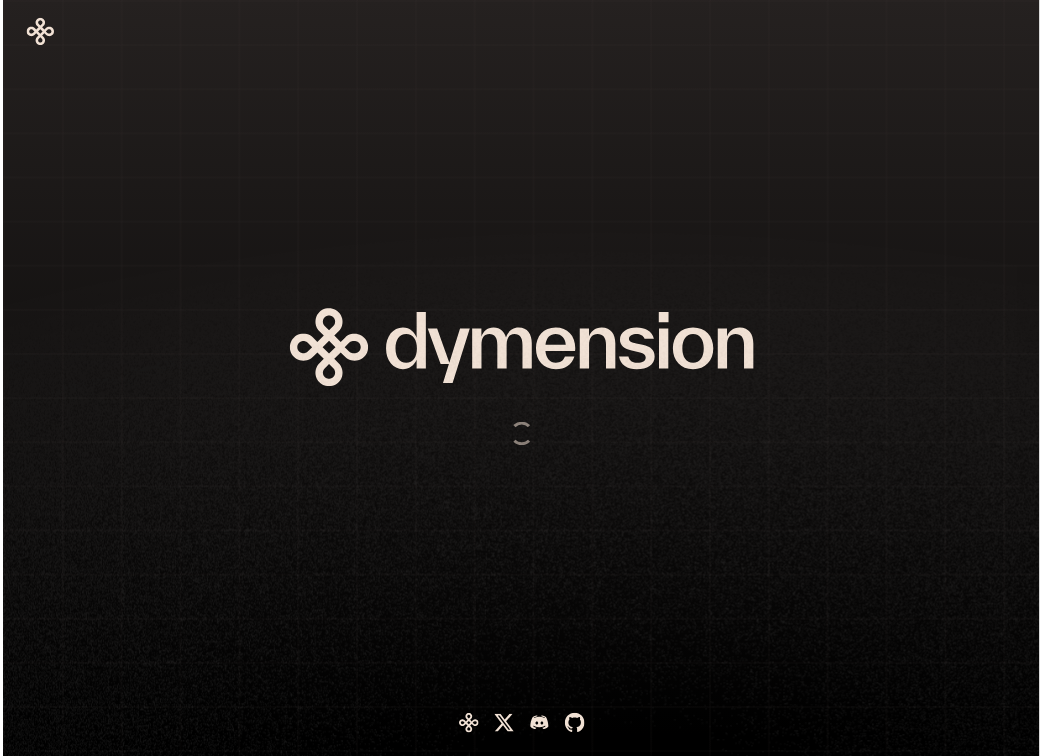 scroll, scrollTop: 0, scrollLeft: 0, axis: both 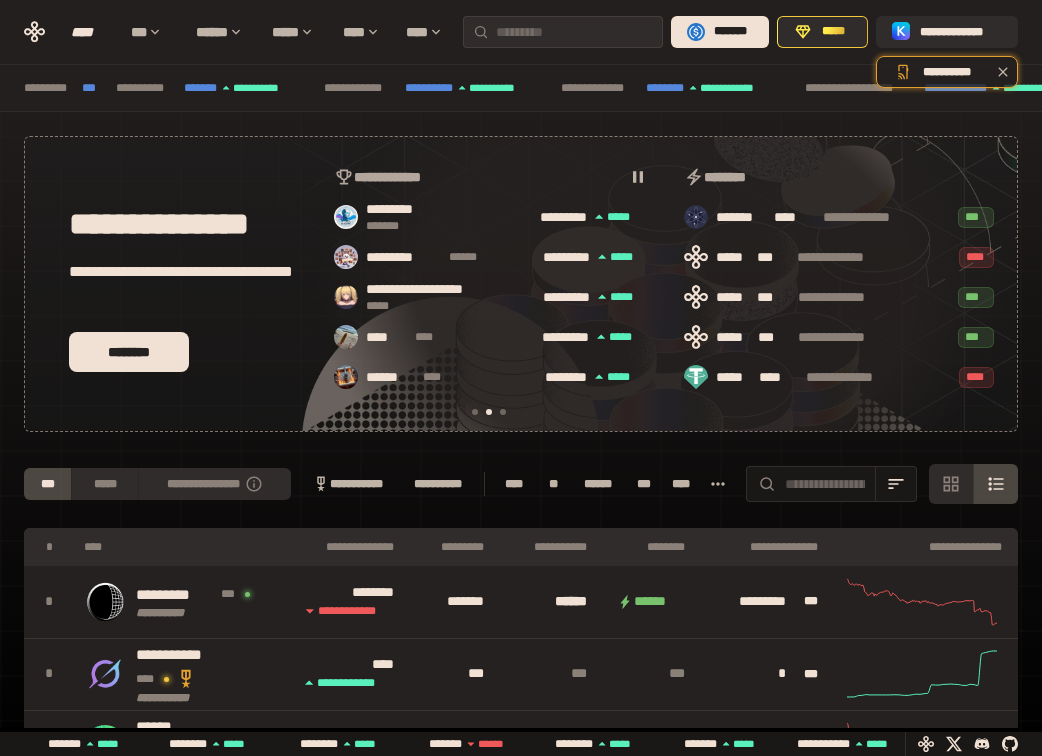 click on "[FIRST] [LAST] [PHONE] [EMAIL] [SSN] [CREDIT_CARD] [PASSPORT] [DRIVER_LICENSE] [BIRTH_DATE] [AGE] [TIME]" at bounding box center (521, 685) 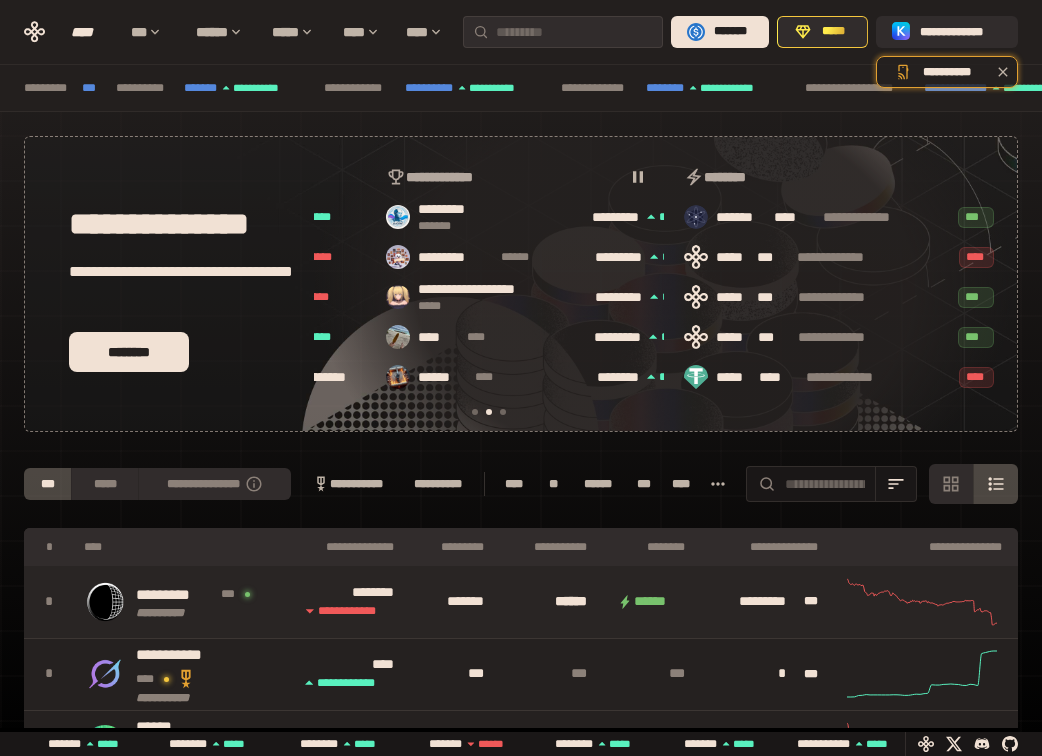 scroll, scrollTop: 0, scrollLeft: 51, axis: horizontal 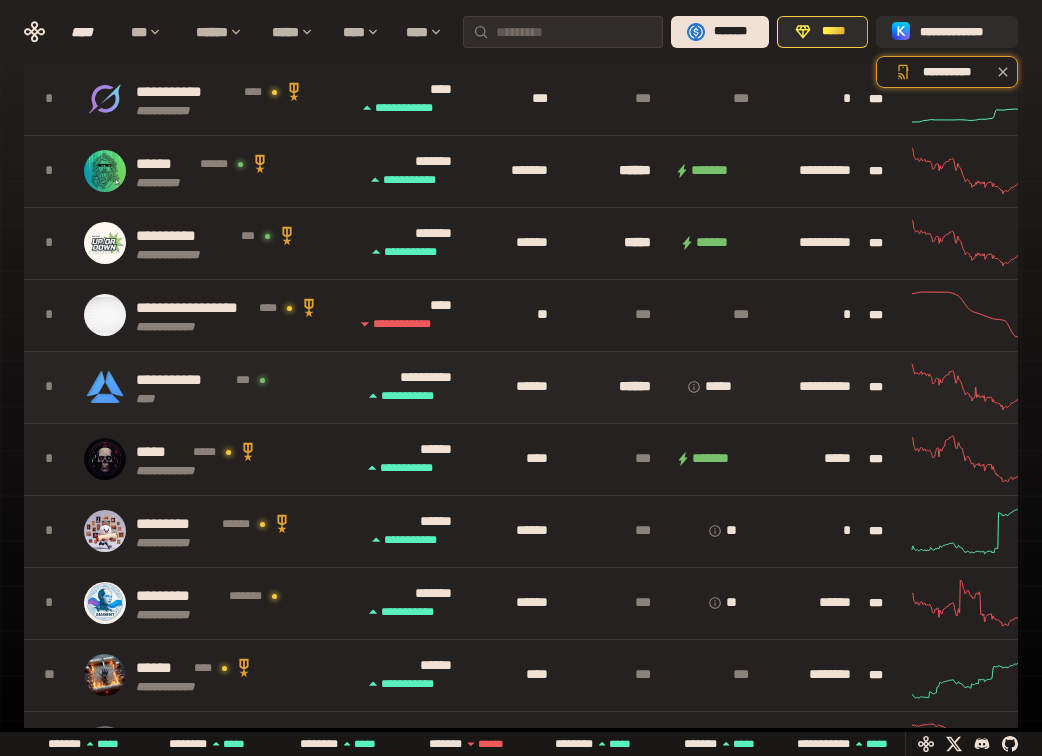 click on "**********" at bounding box center [183, 380] 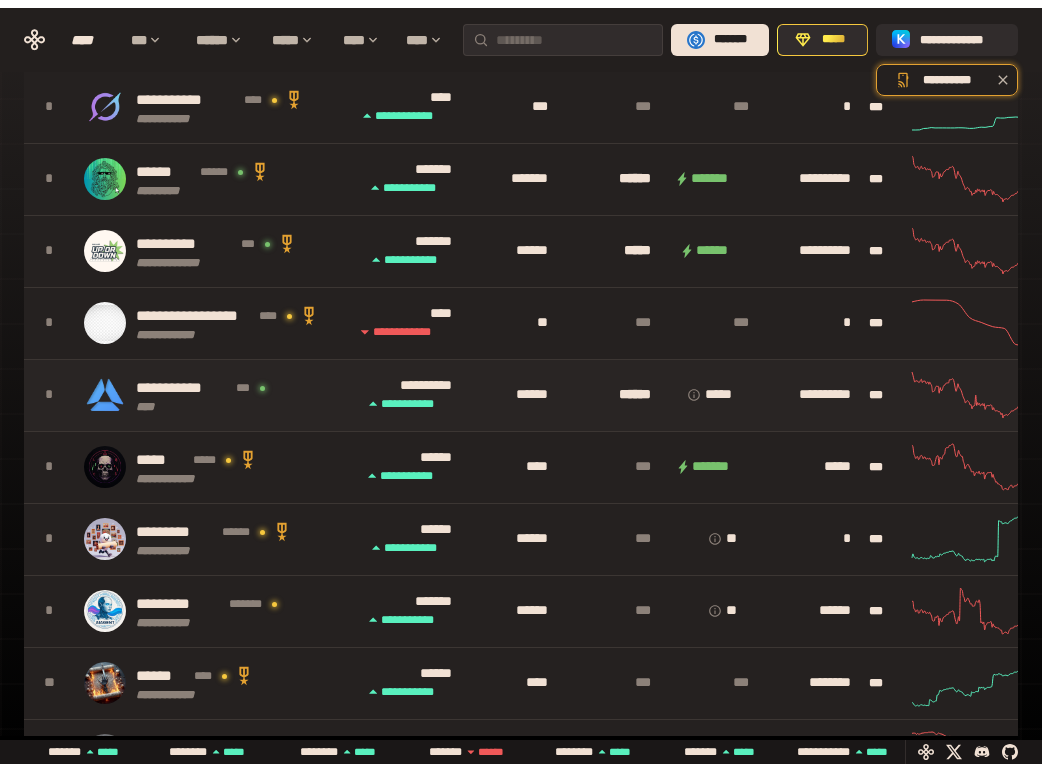 scroll, scrollTop: 0, scrollLeft: 0, axis: both 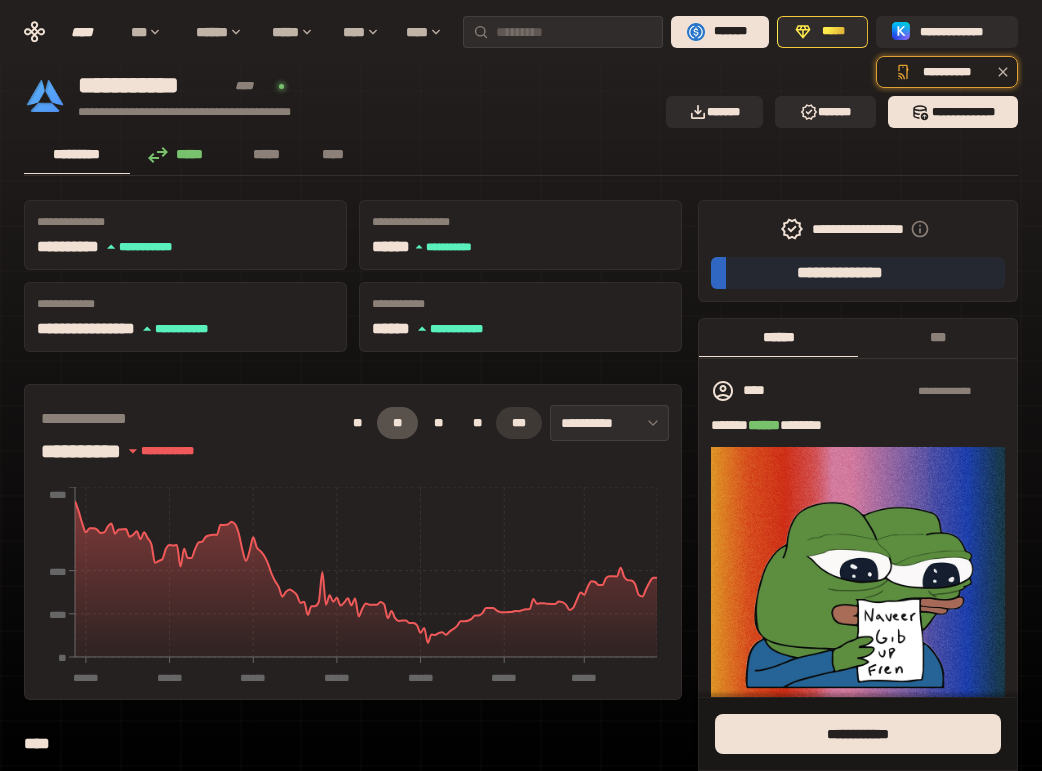 click on "***" at bounding box center [519, 423] 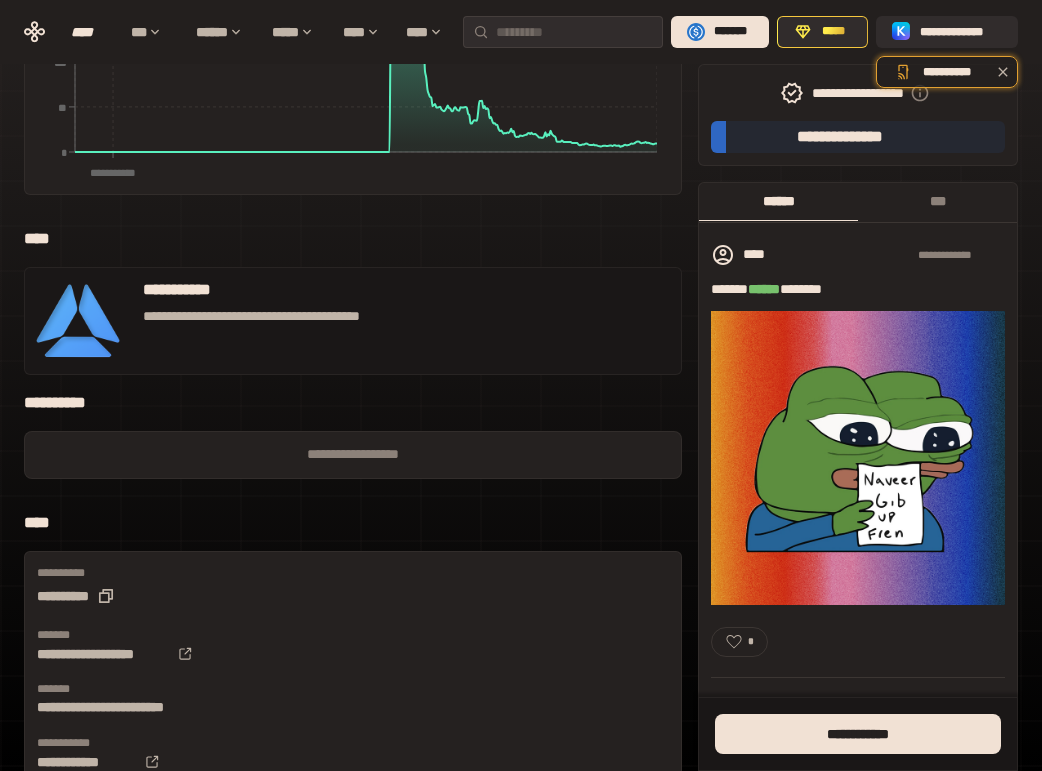 scroll, scrollTop: 600, scrollLeft: 0, axis: vertical 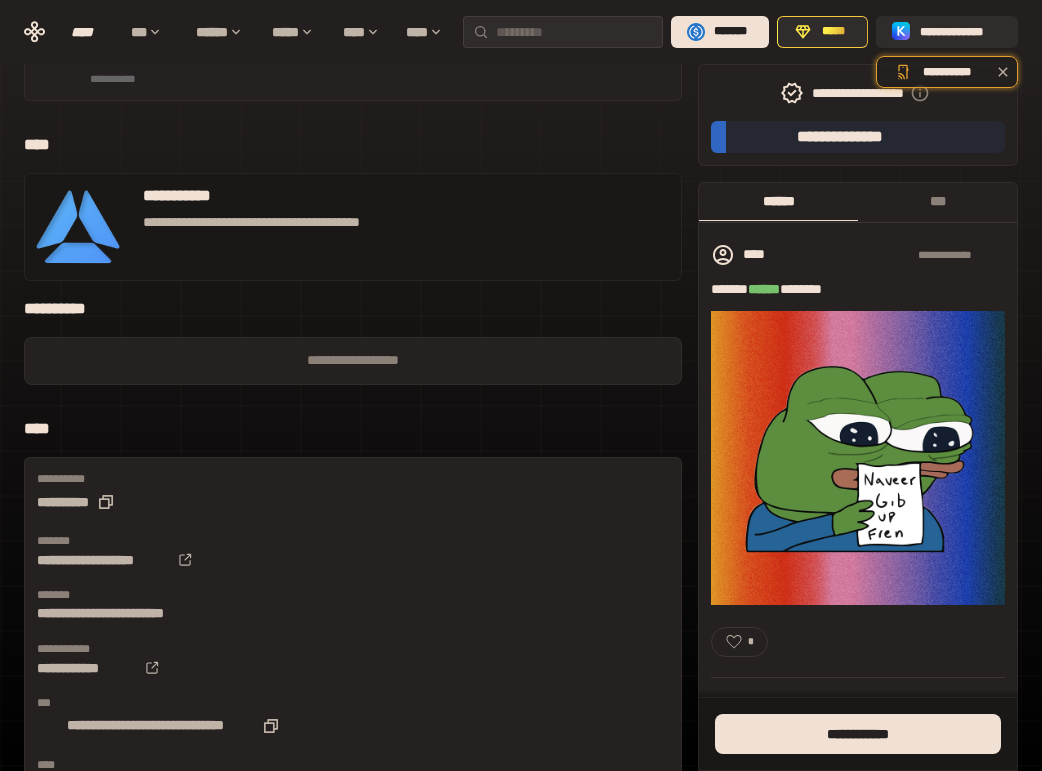 click on "****" at bounding box center [353, 429] 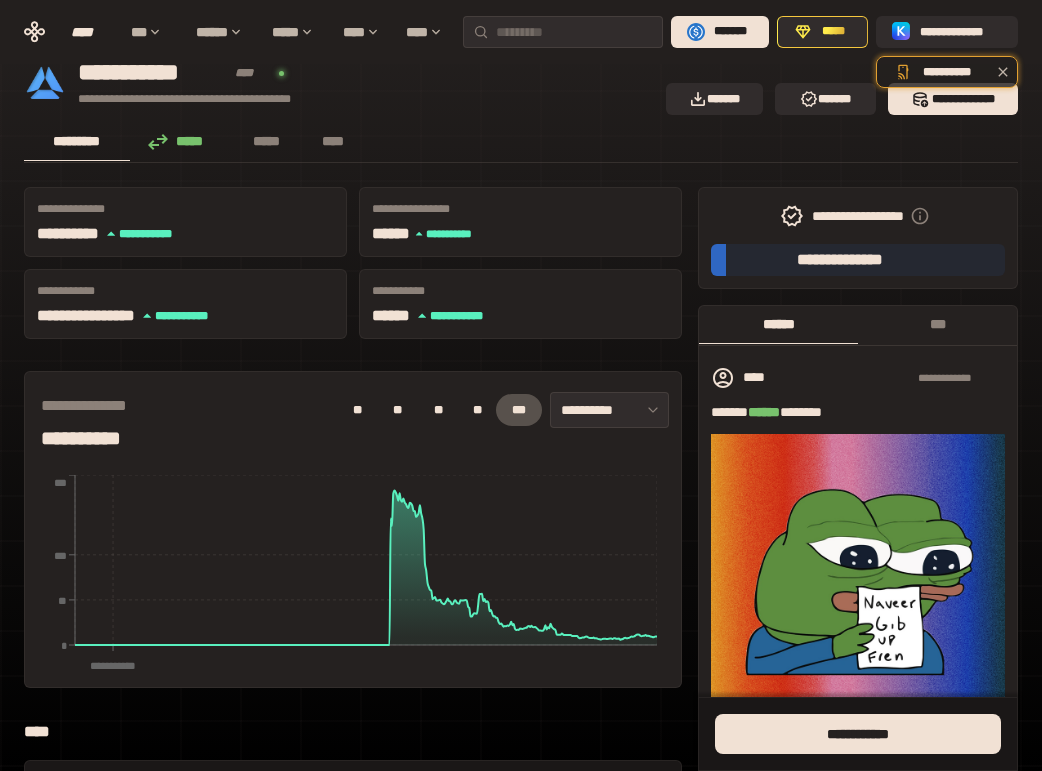 scroll, scrollTop: 0, scrollLeft: 0, axis: both 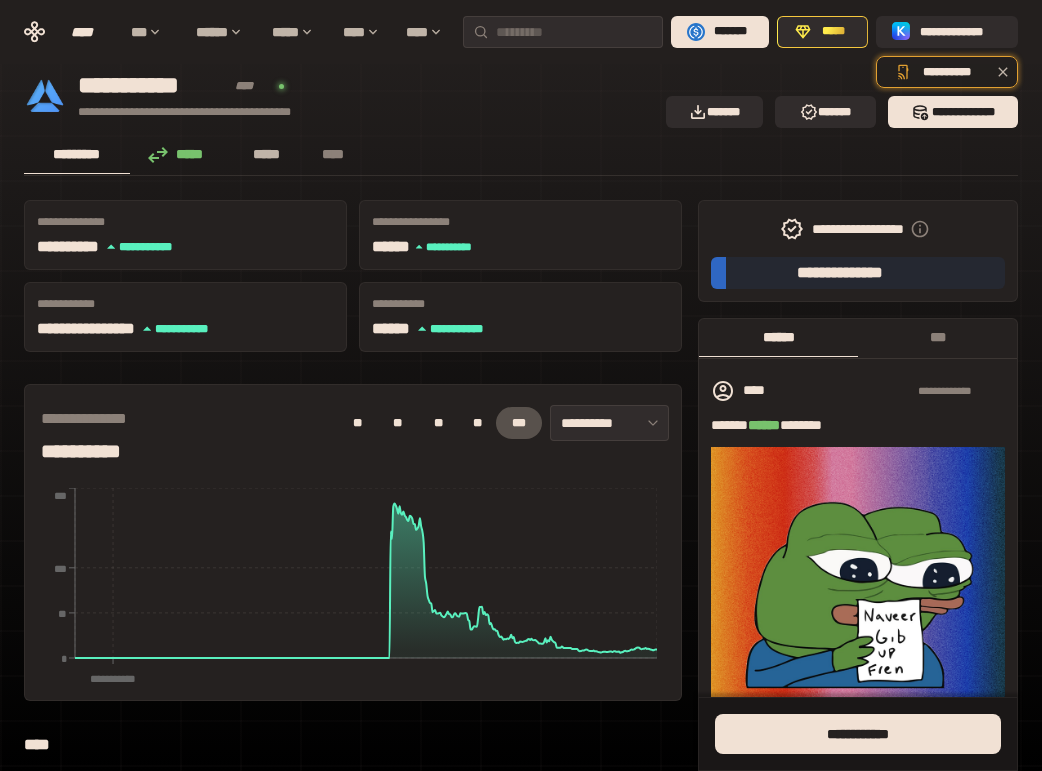 click on "*****" at bounding box center [267, 154] 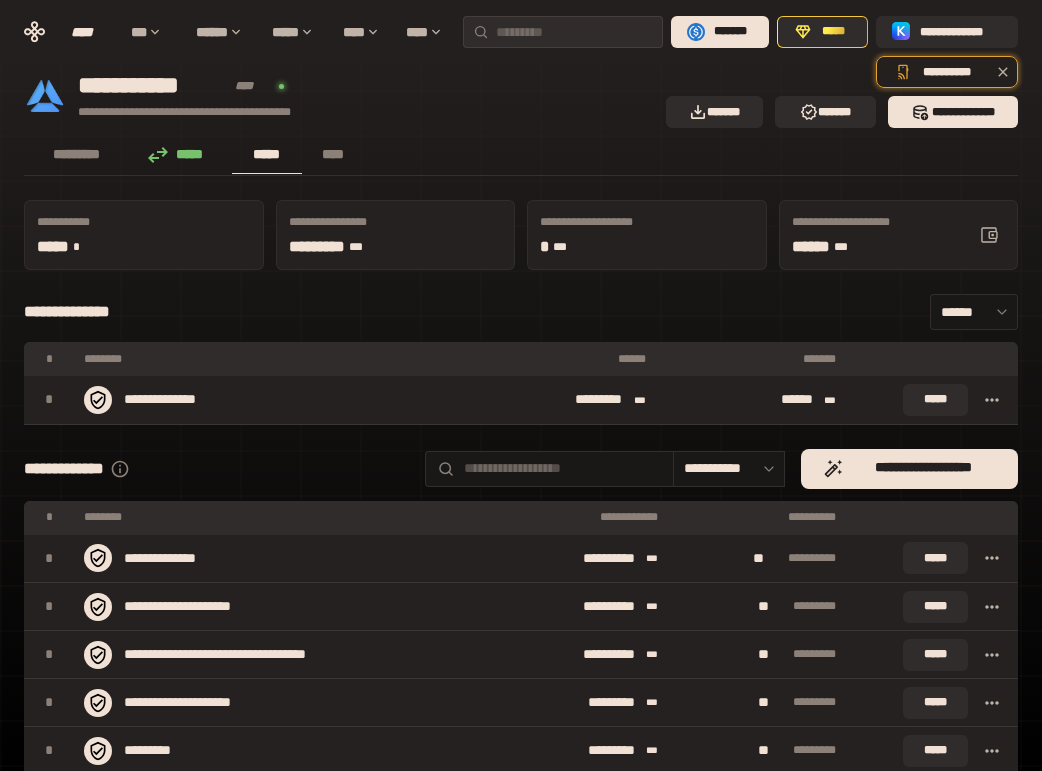 click on "**********" at bounding box center [521, 312] 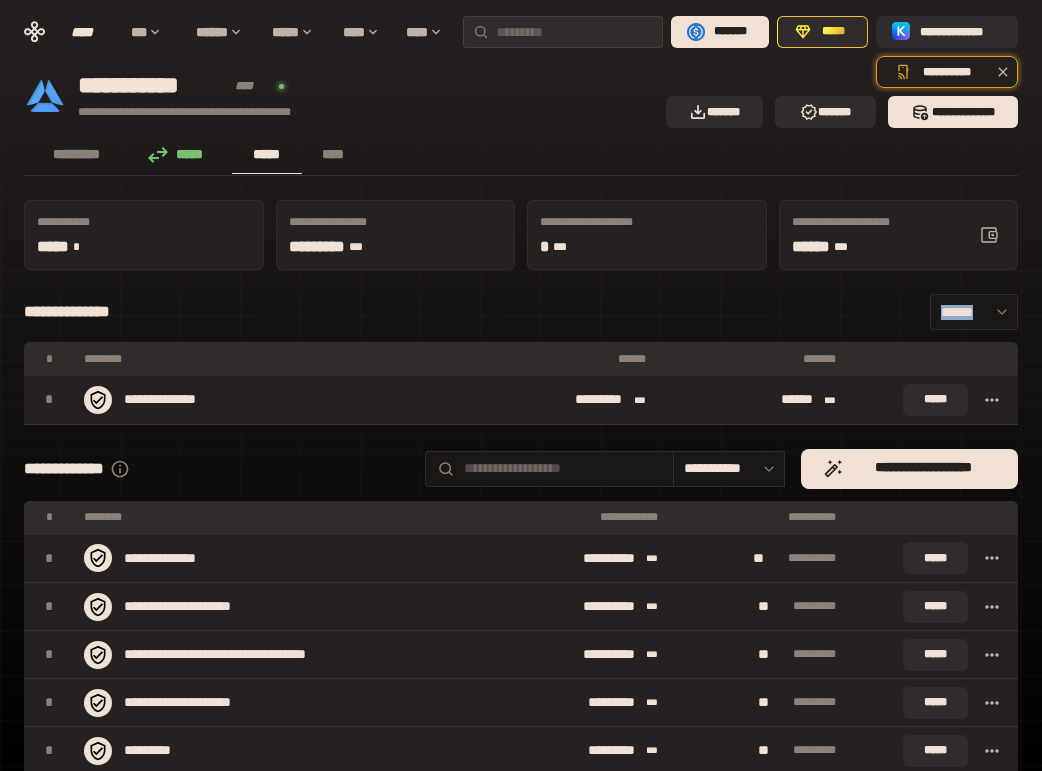 click on "**********" at bounding box center (521, 312) 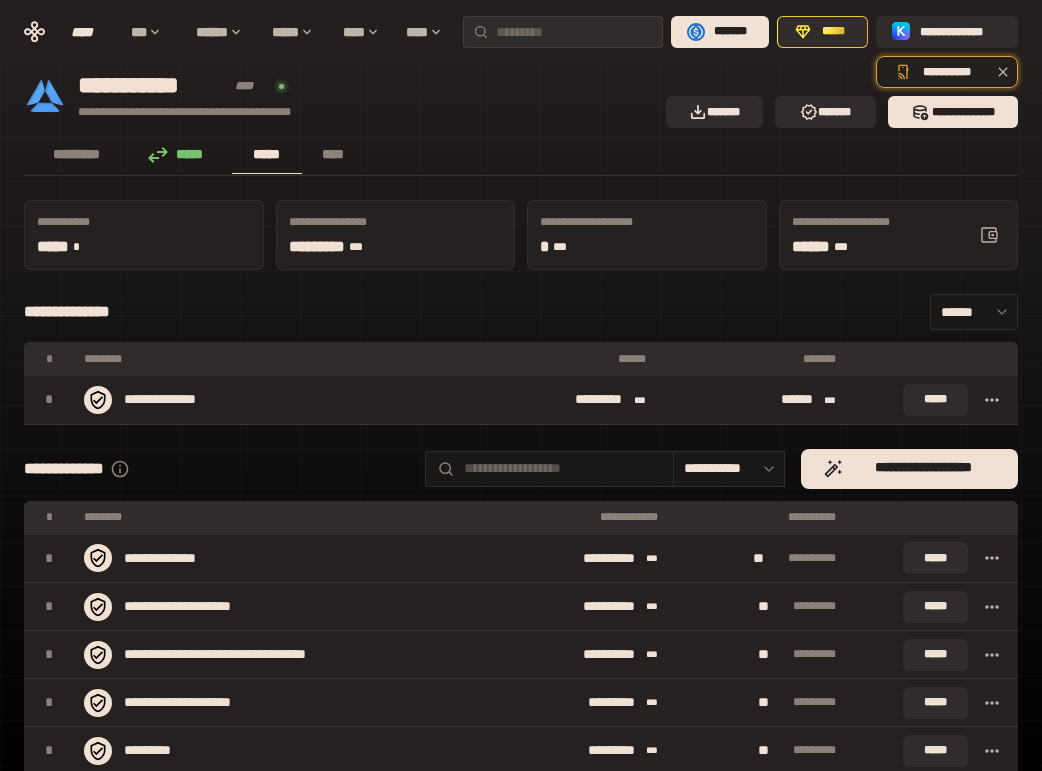 click on "**********" at bounding box center (521, 312) 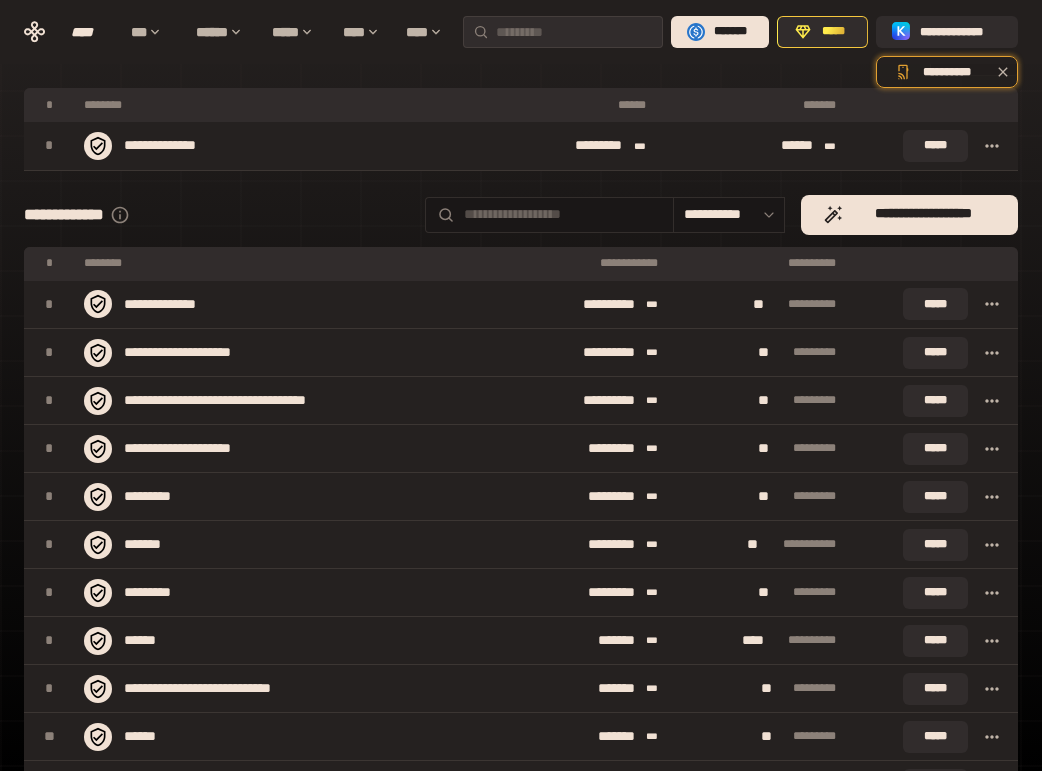 scroll, scrollTop: 300, scrollLeft: 0, axis: vertical 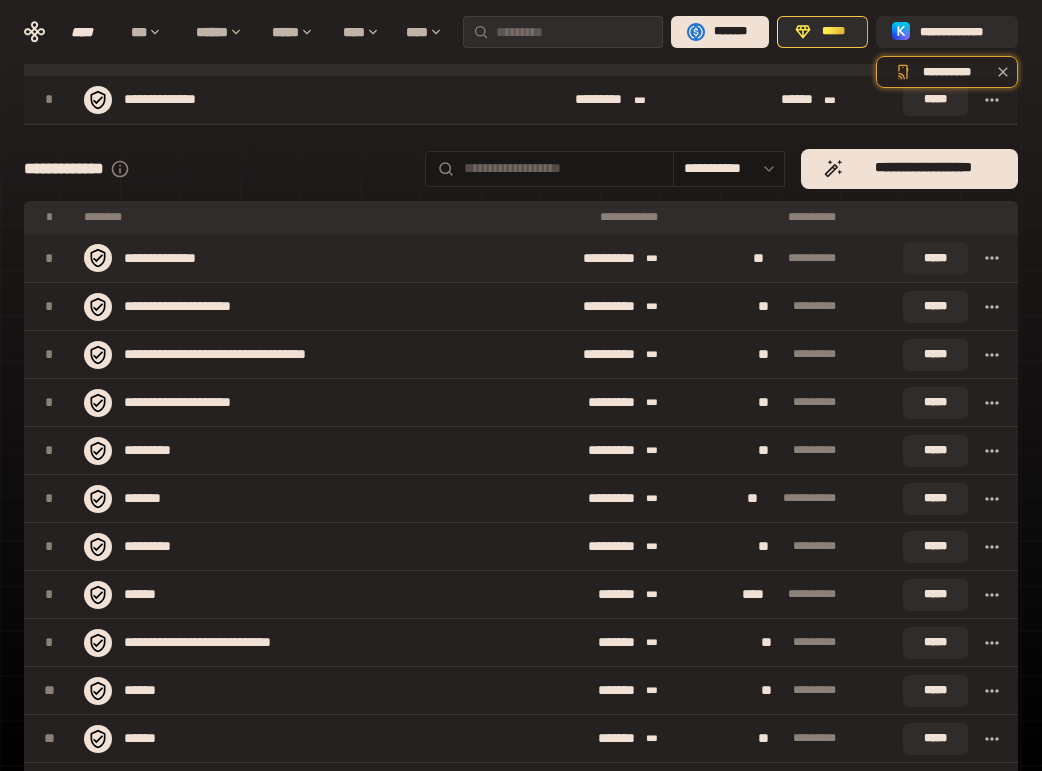 click on "**********" at bounding box center (591, 259) 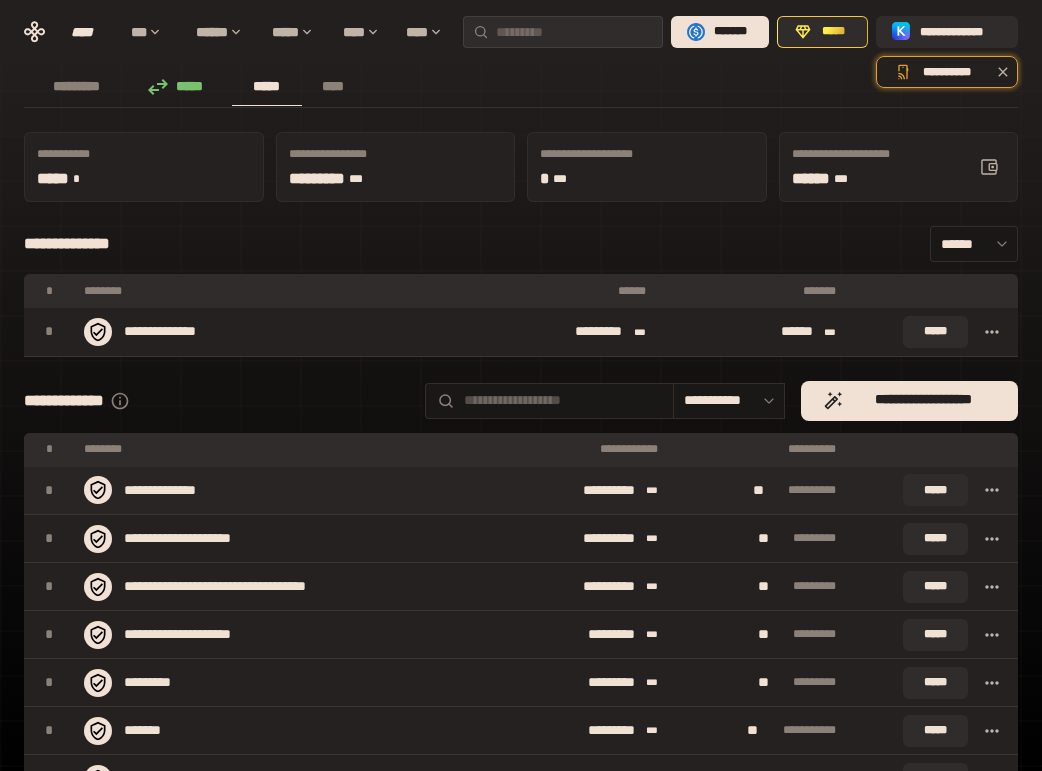scroll, scrollTop: 0, scrollLeft: 0, axis: both 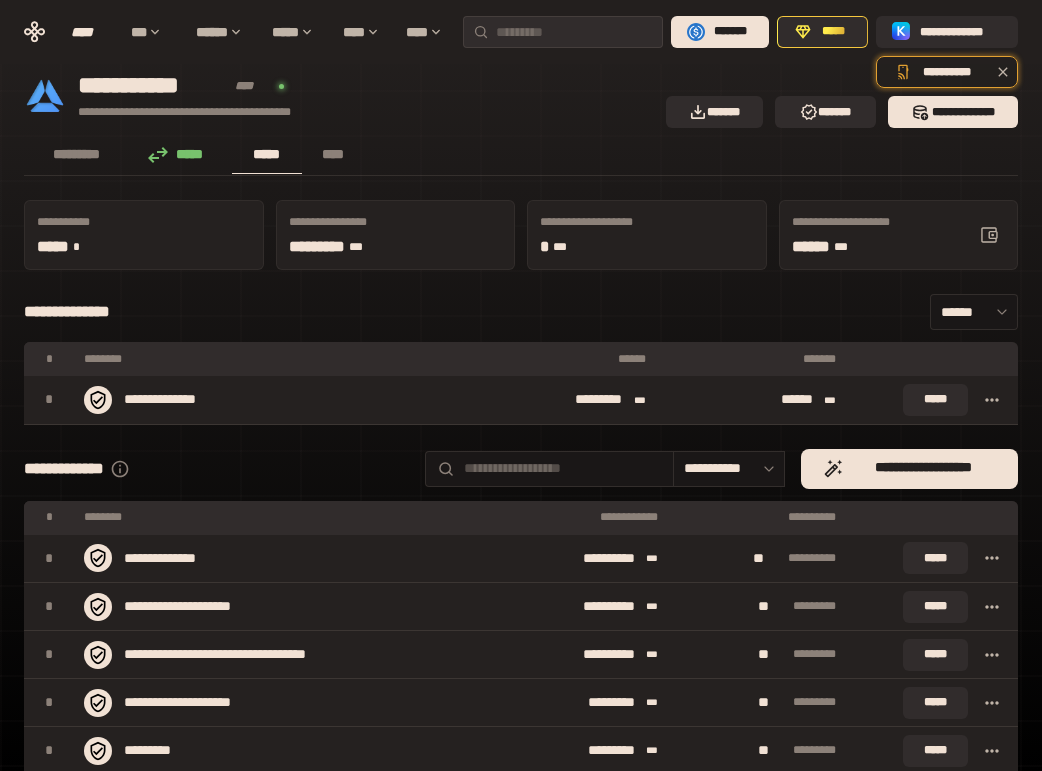 click on "**********" at bounding box center [521, 312] 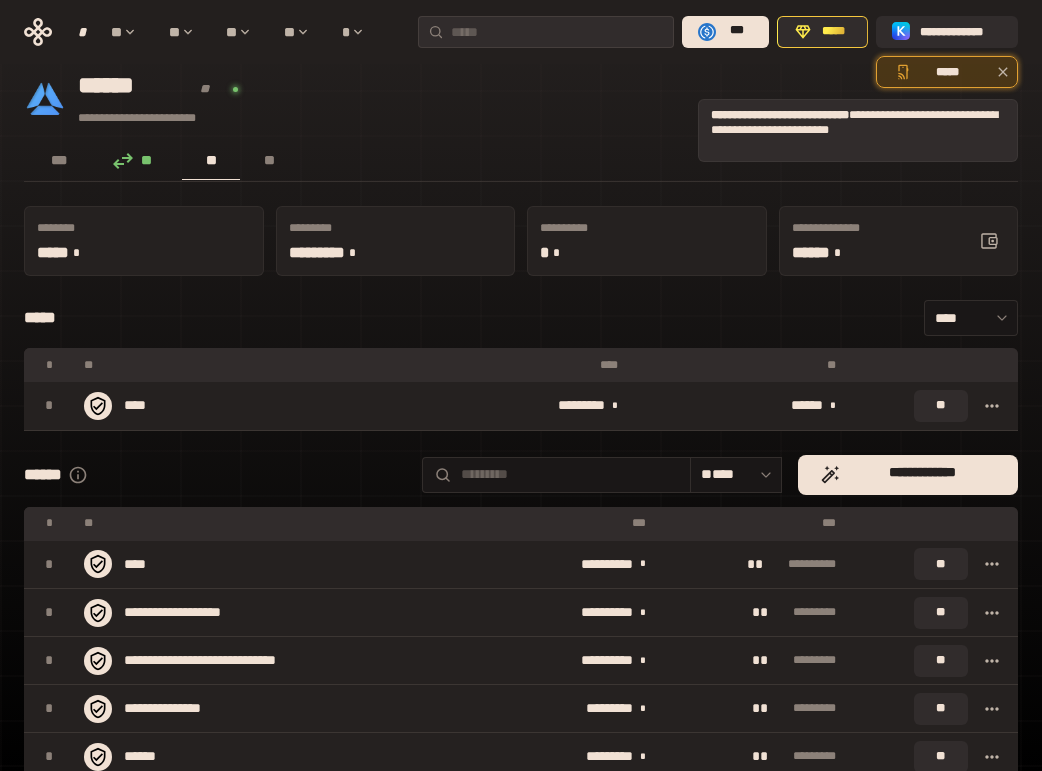 click 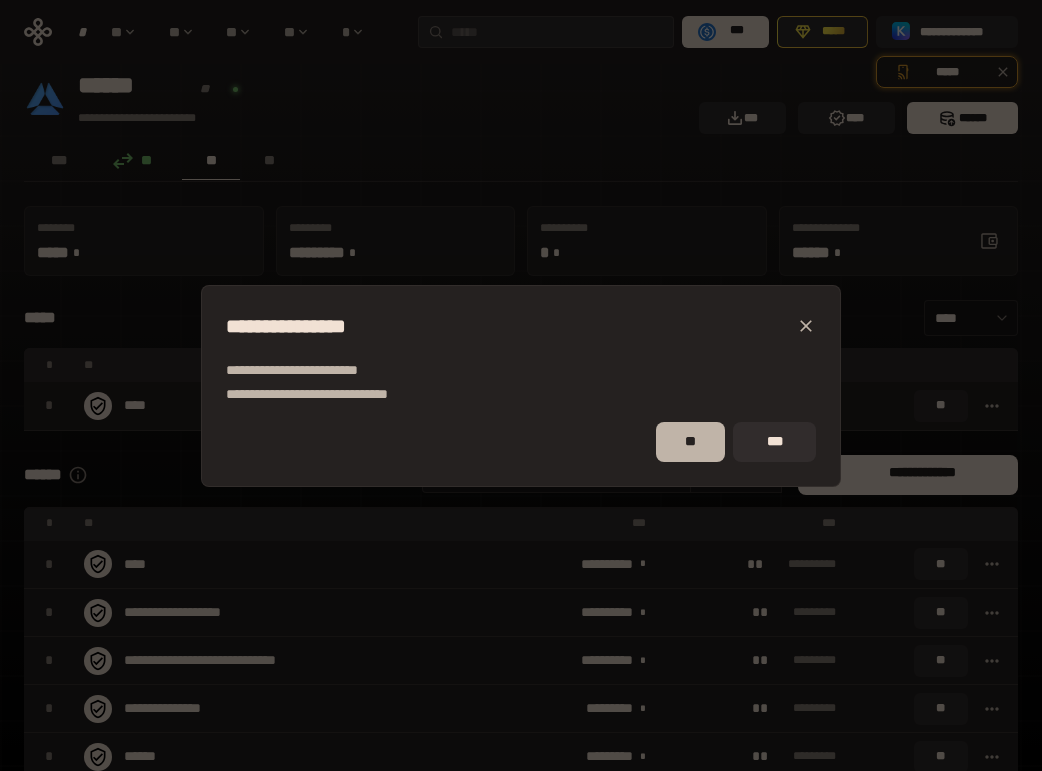 click on "**" at bounding box center (690, 441) 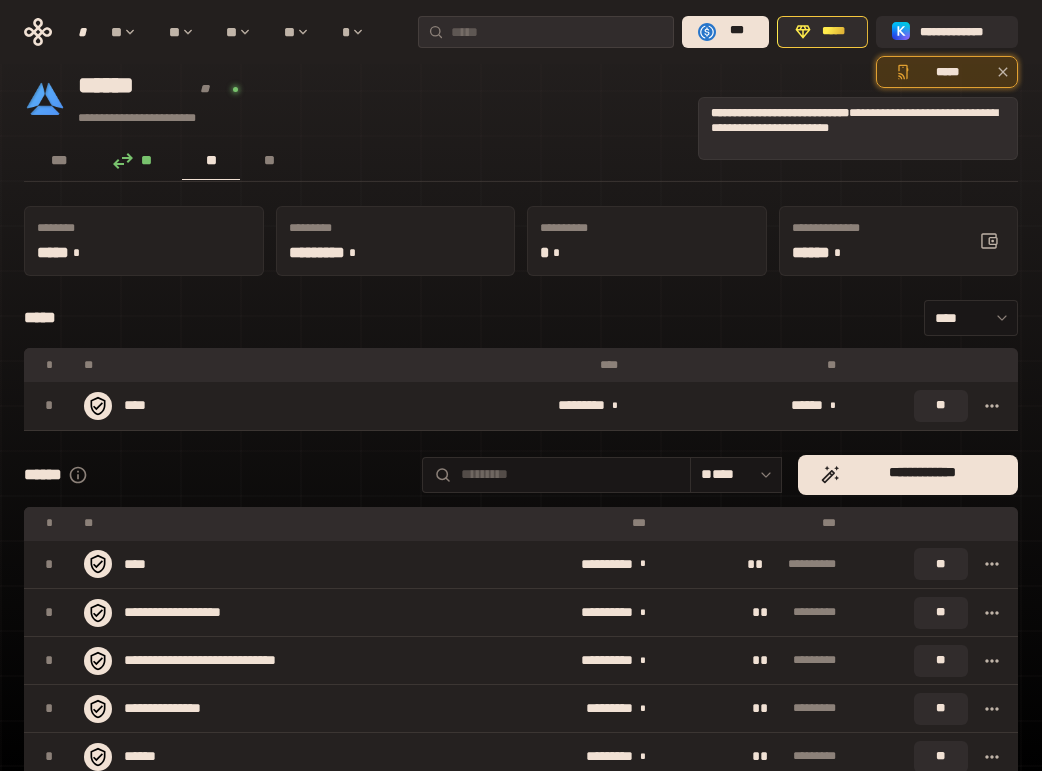 click 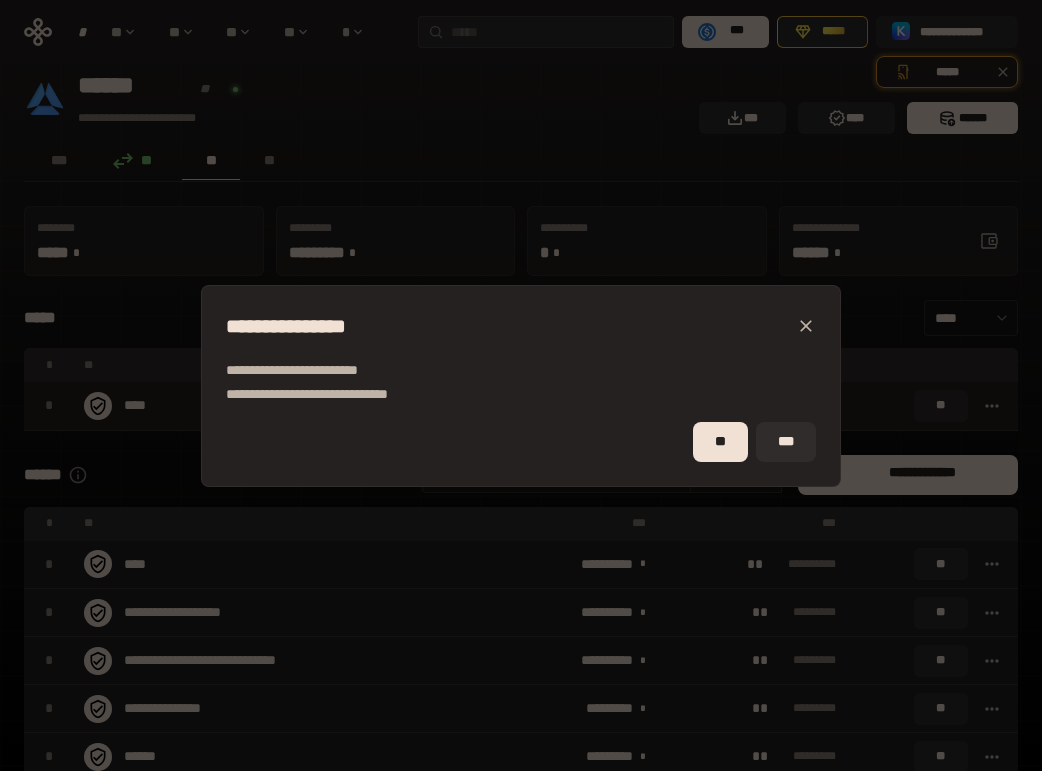 click 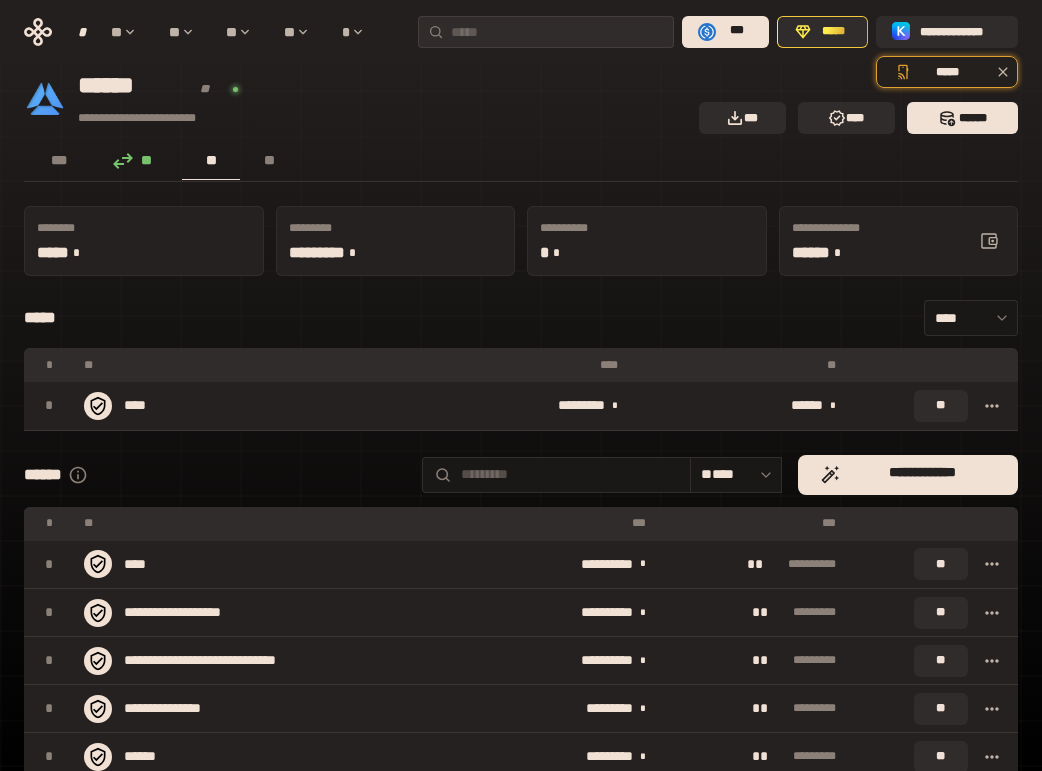 click on "[FIRST] [LAST]" at bounding box center [521, 162] 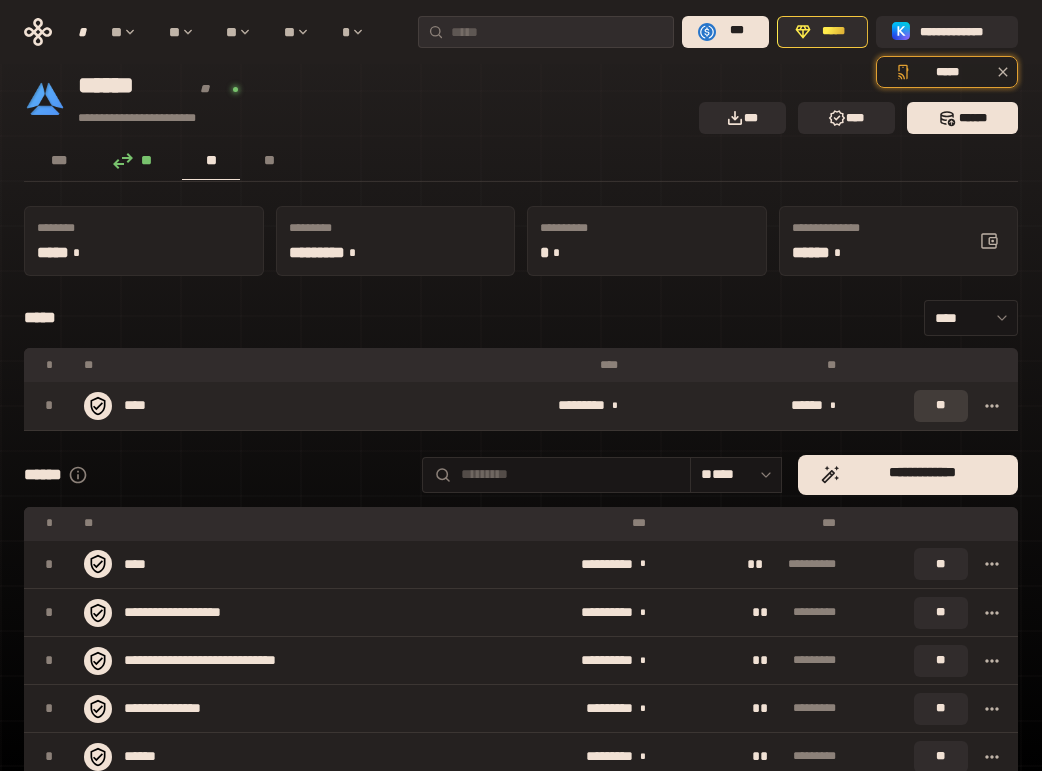 click on "**" at bounding box center (940, 405) 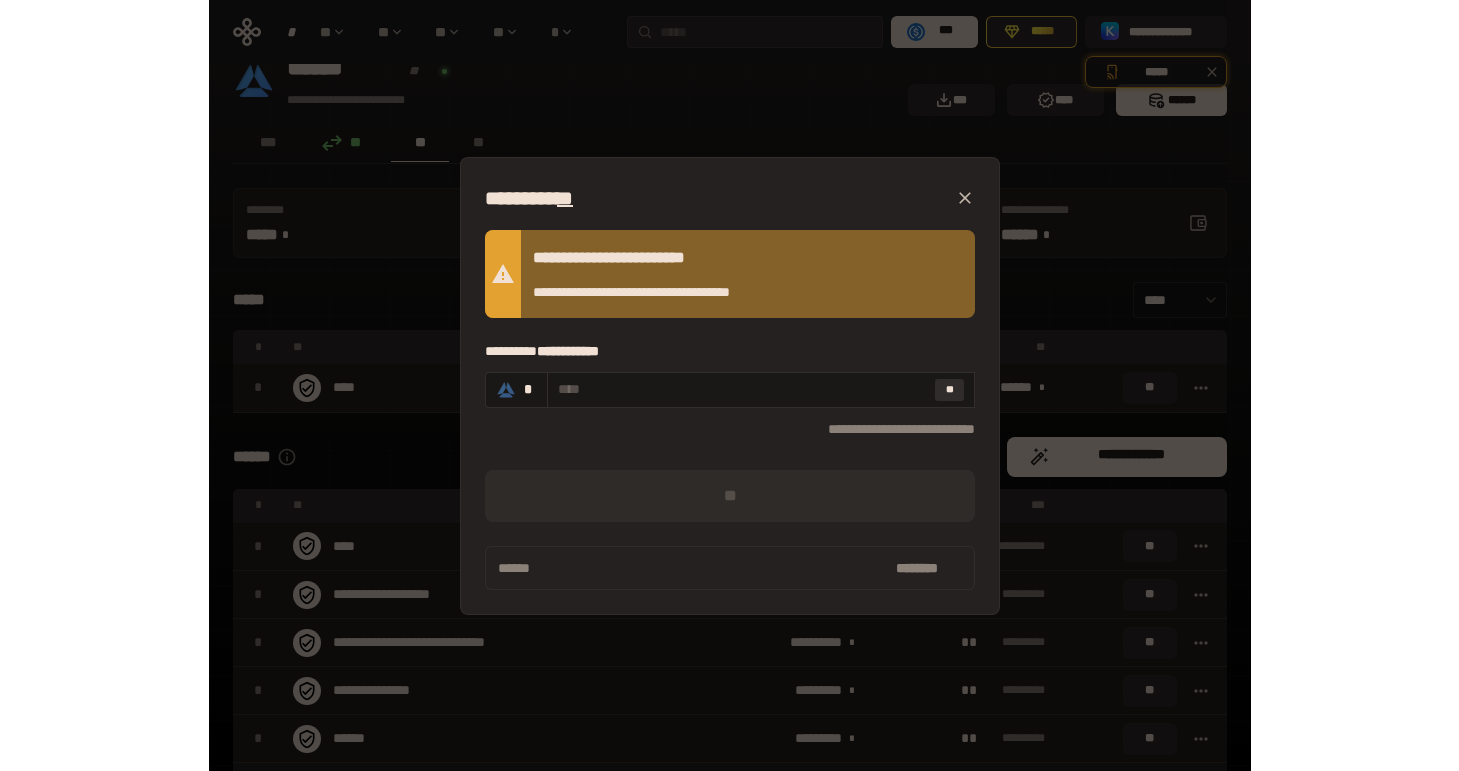 scroll, scrollTop: 0, scrollLeft: 0, axis: both 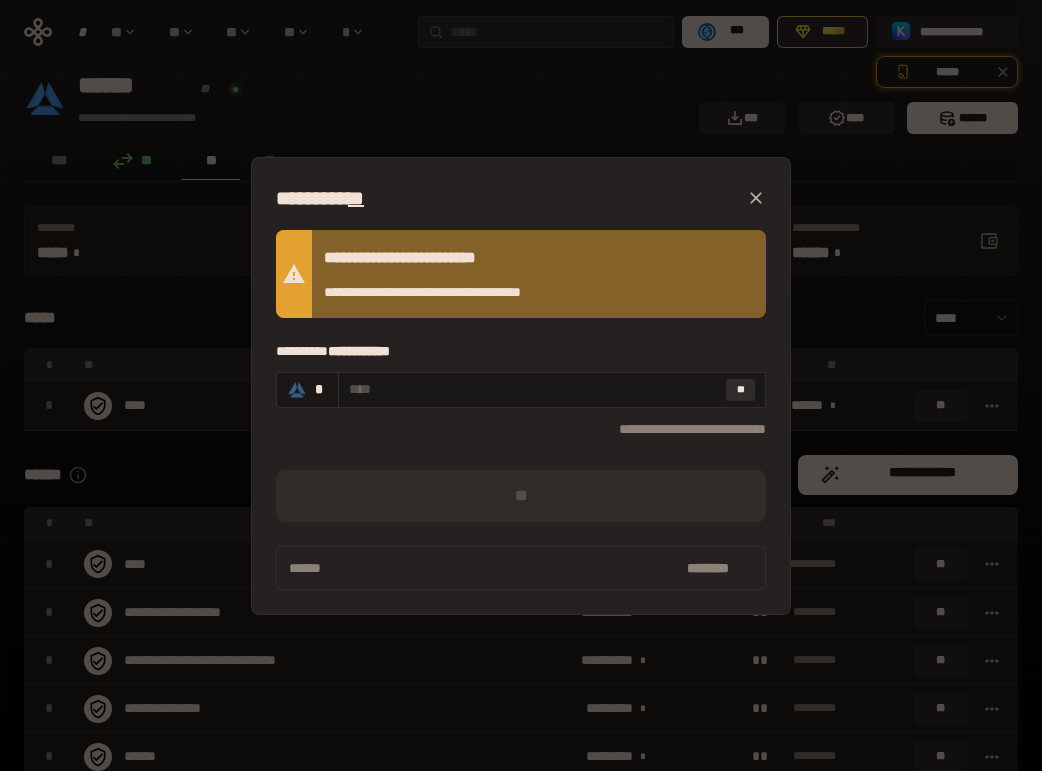 click 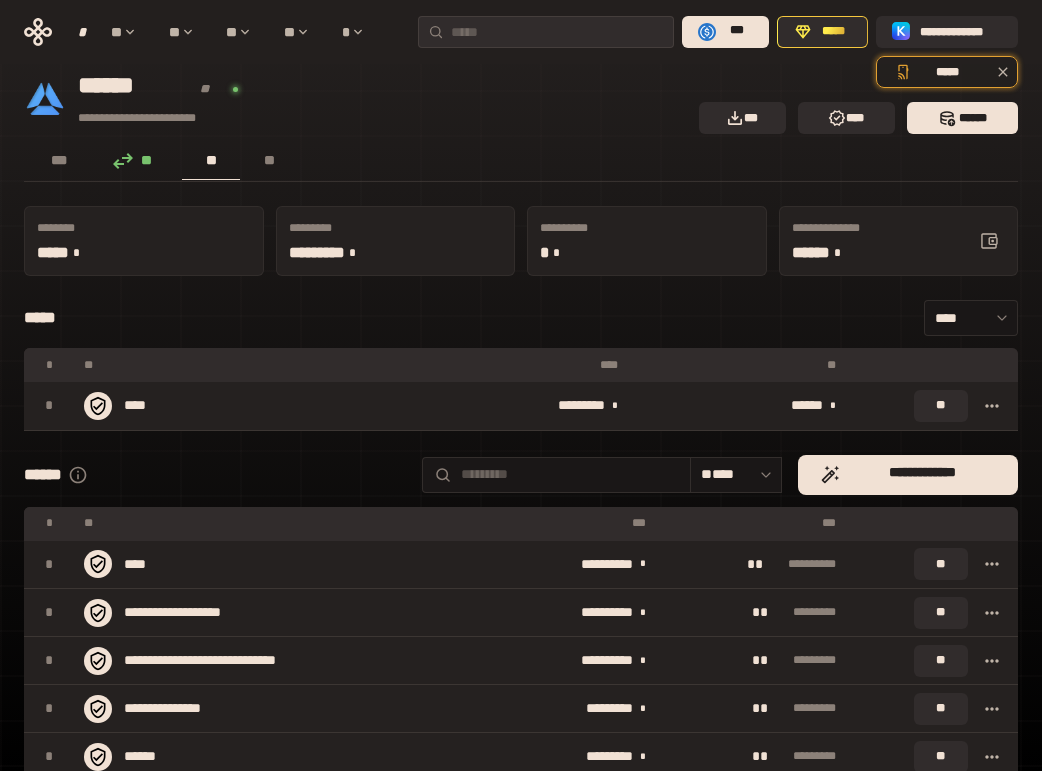 click on "[NUMBER] [STREET]" at bounding box center [355, 99] 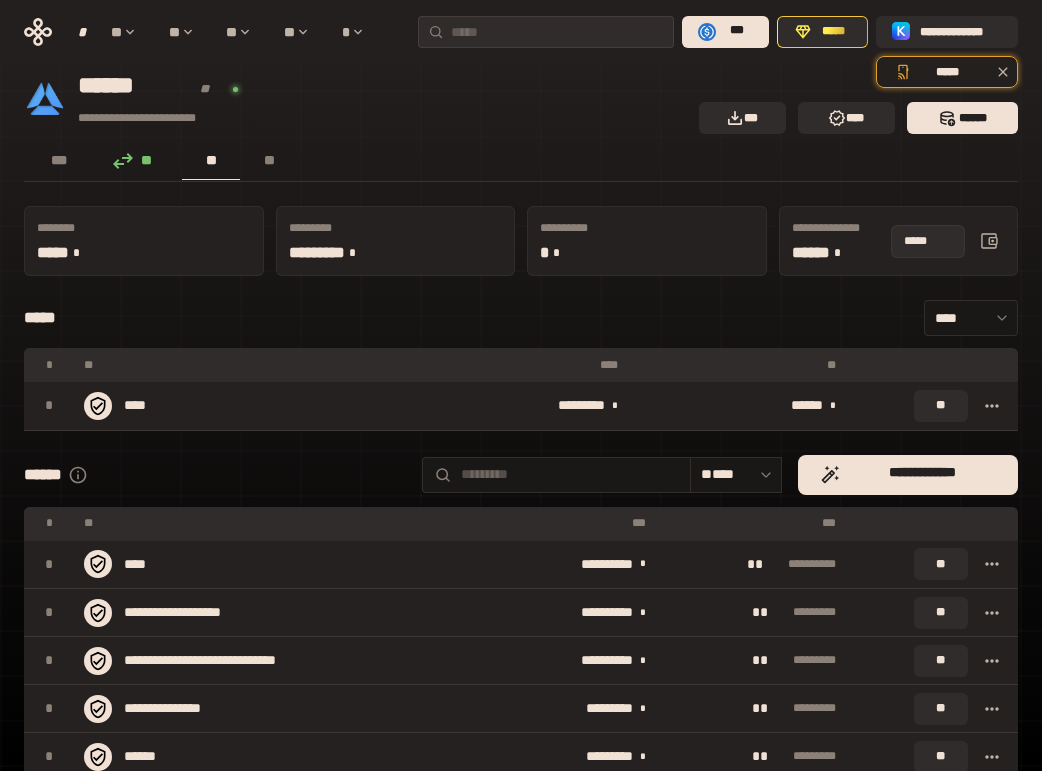 click 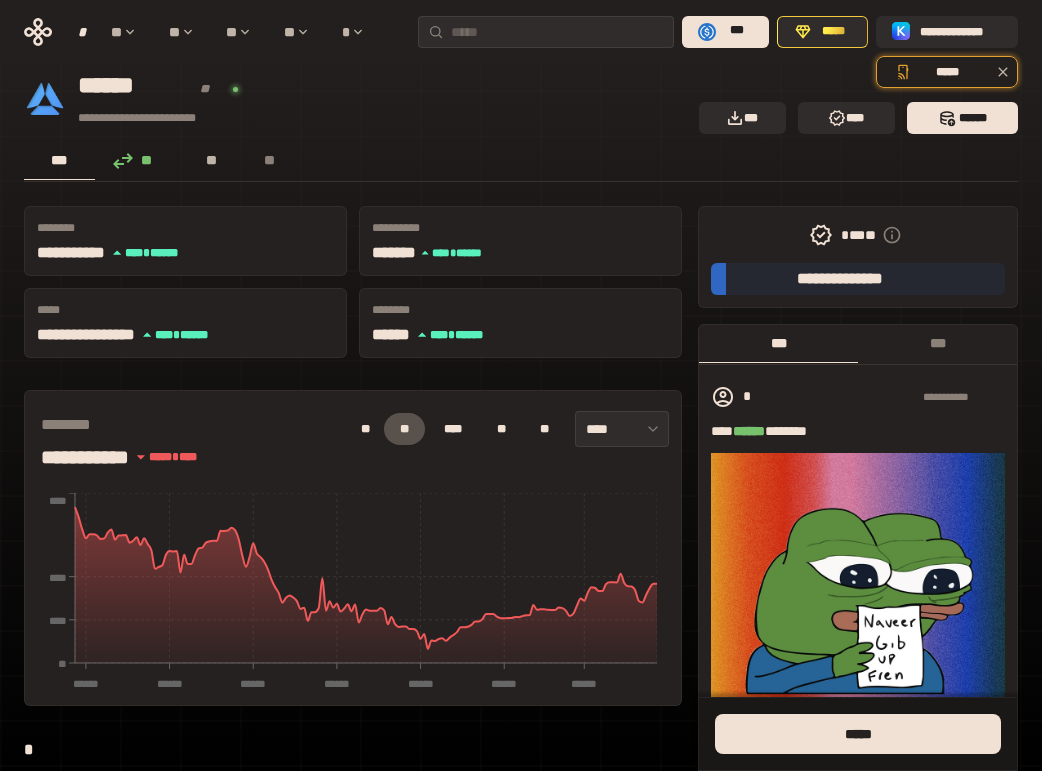 click on "**" at bounding box center [211, 160] 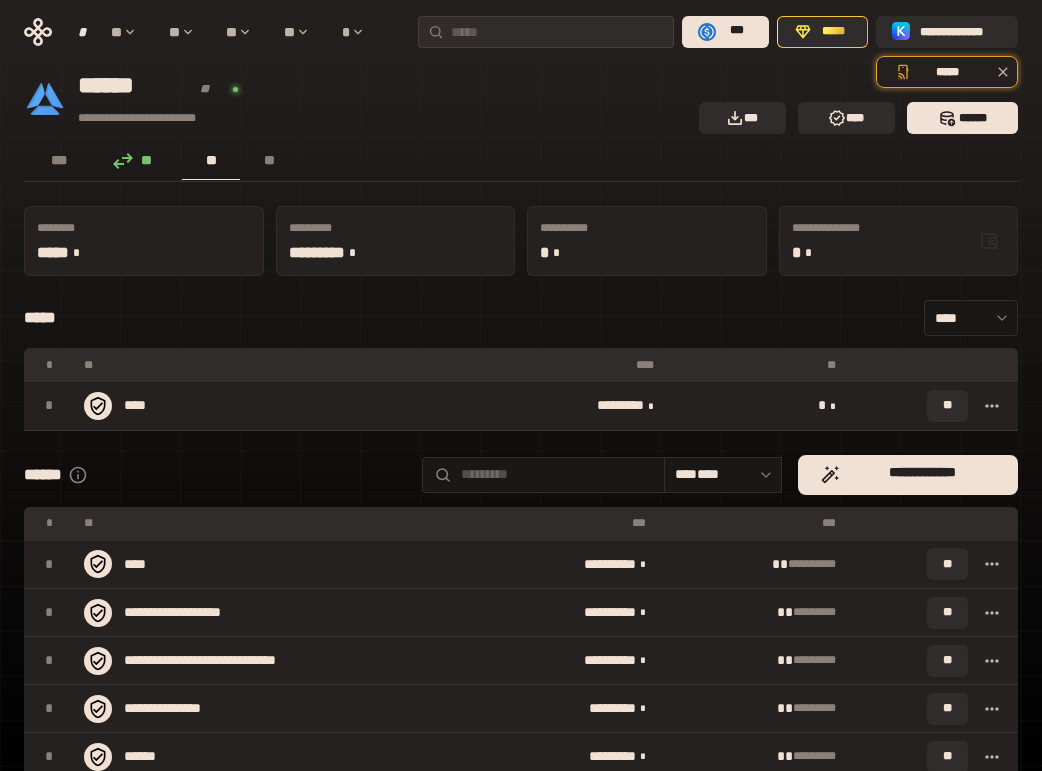 click on "[FIRST] [LAST]" at bounding box center [521, 162] 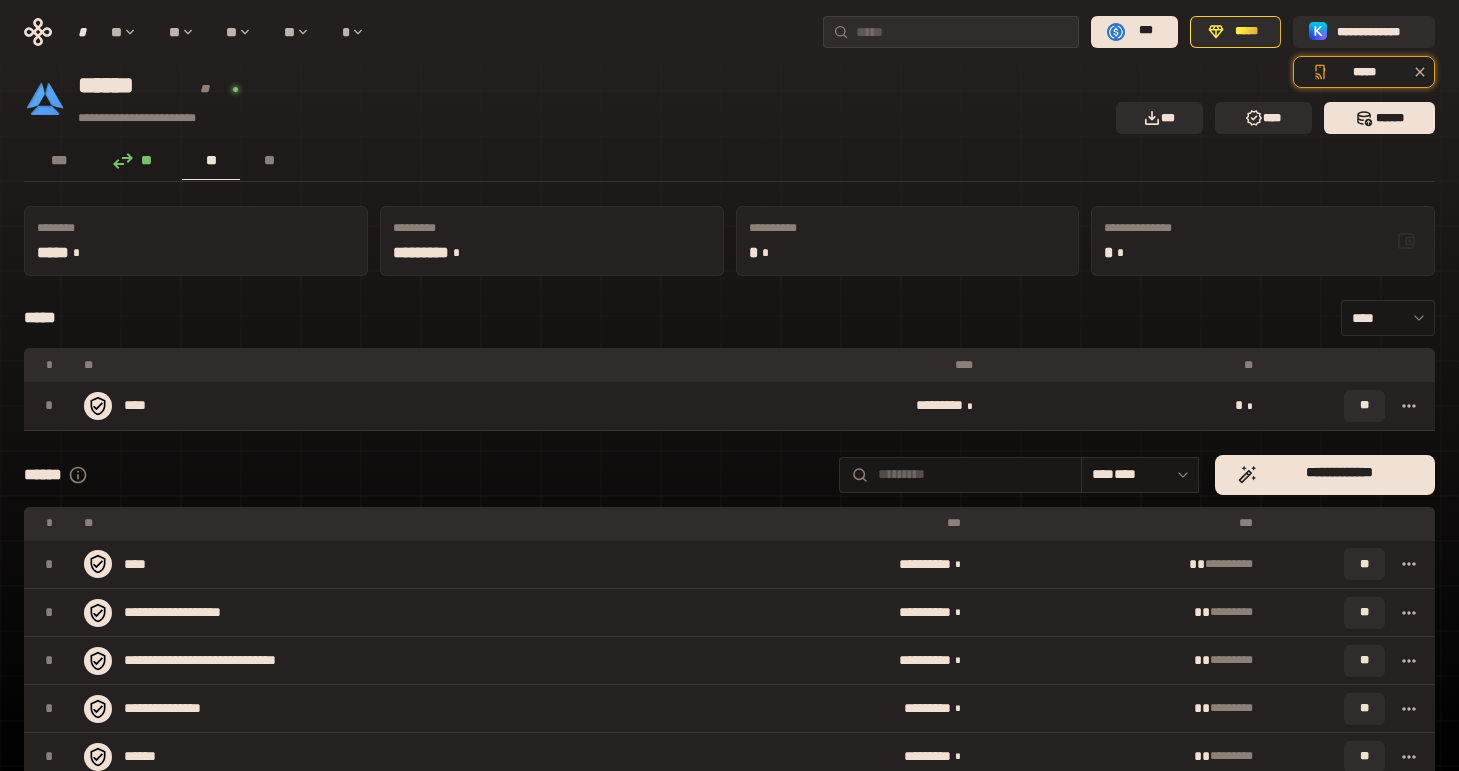 click on "*   *" at bounding box center (908, 253) 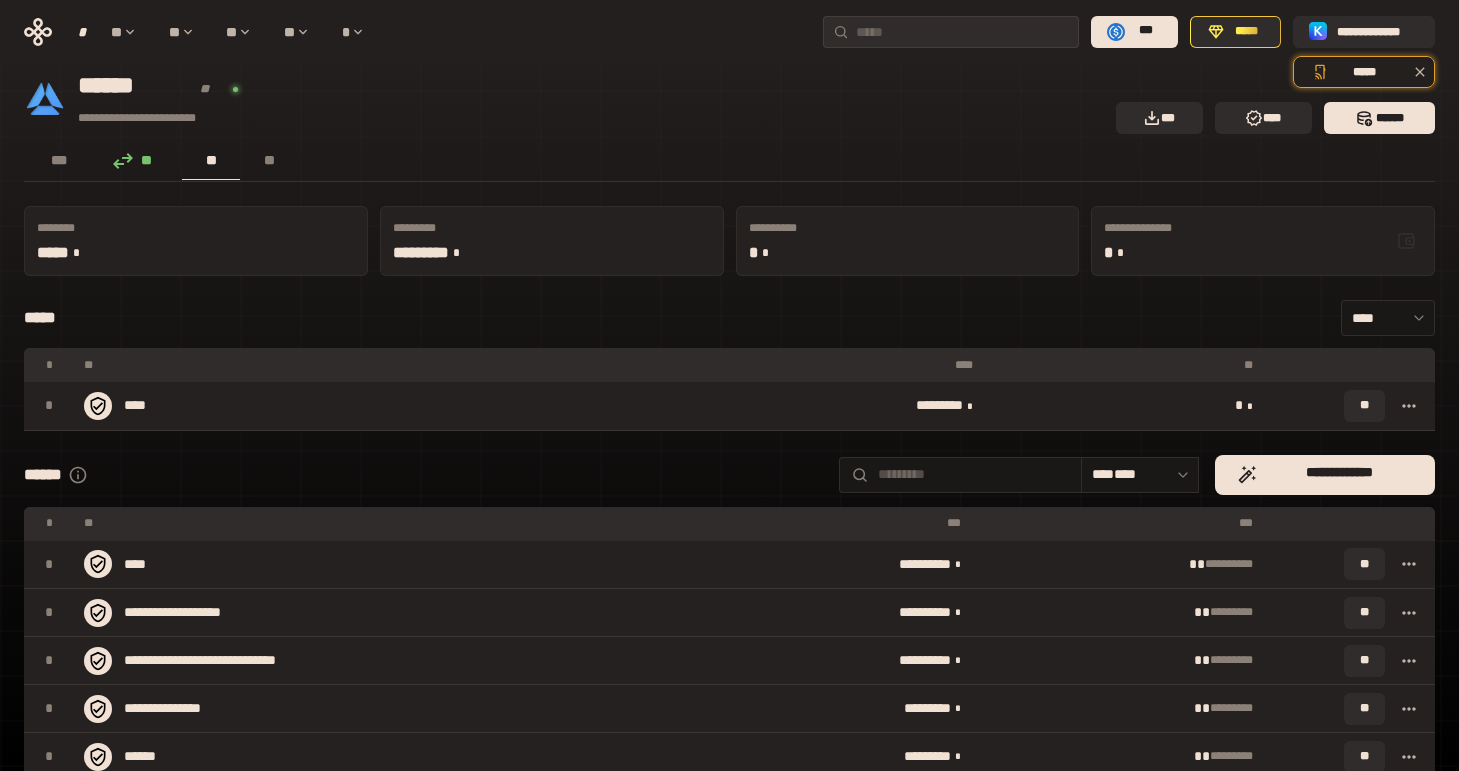 click on "[FIRST] [LAST]" at bounding box center (729, 162) 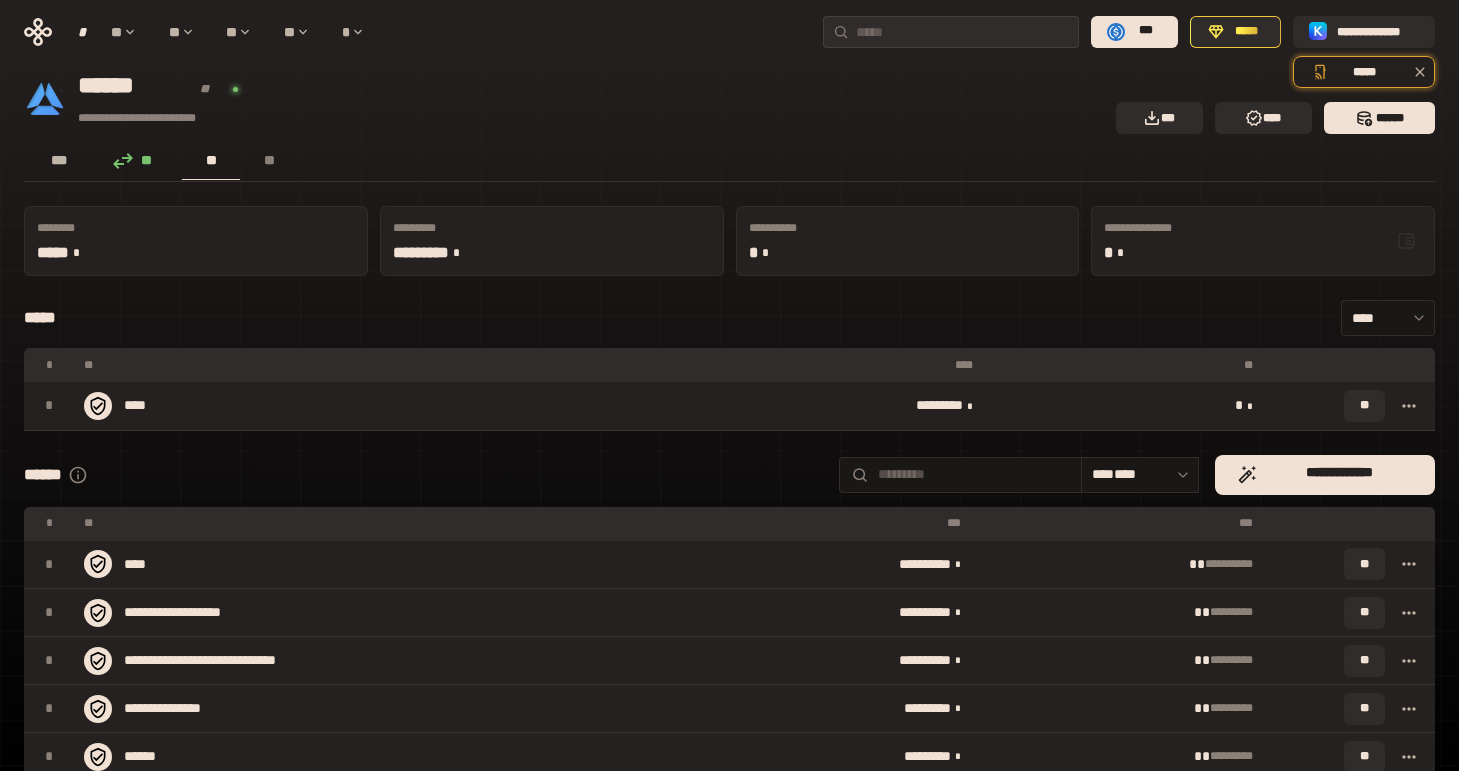 click on "***" at bounding box center [59, 160] 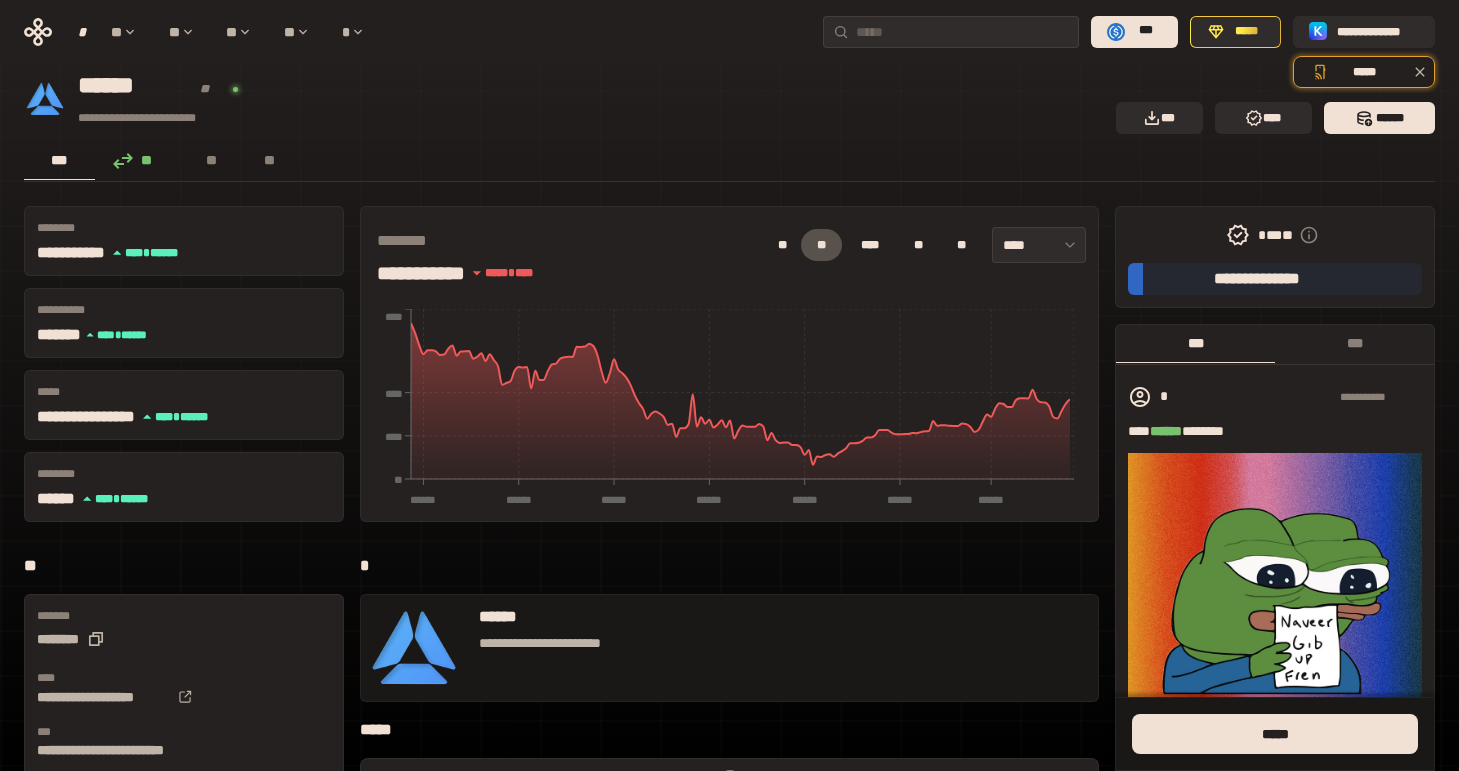 click on "[FIRST] [LAST] [NUMBER] [STREET] [CITY] [STATE] [ZIP] [COUNTRY] [PHONE] [EMAIL] [SSN] [CREDIT_CARD] [PASSPORT] [DRIVER_LICENSE] [BIRTH_DATE] [AGE] [TIME]" at bounding box center (729, 759) 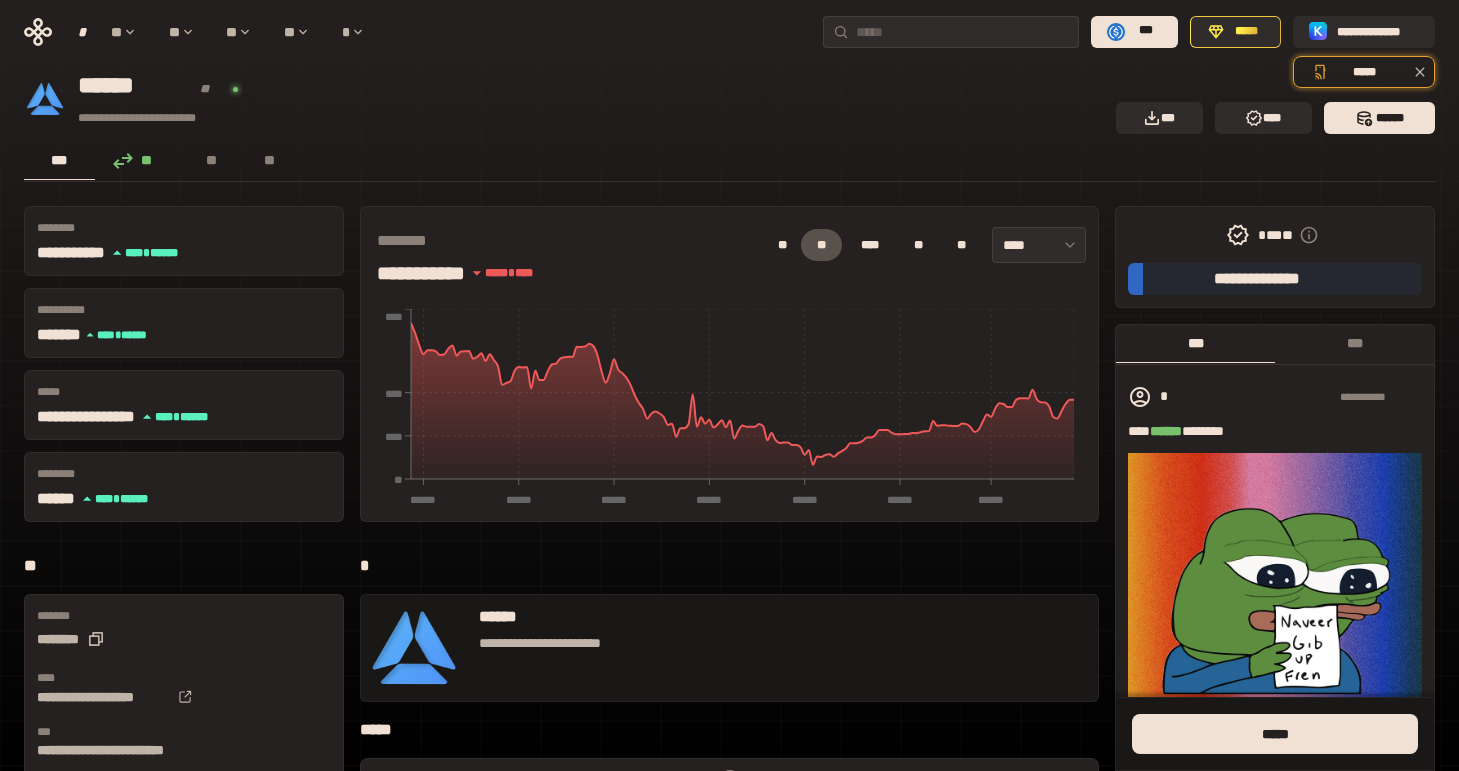 drag, startPoint x: 458, startPoint y: 163, endPoint x: 430, endPoint y: 154, distance: 29.410883 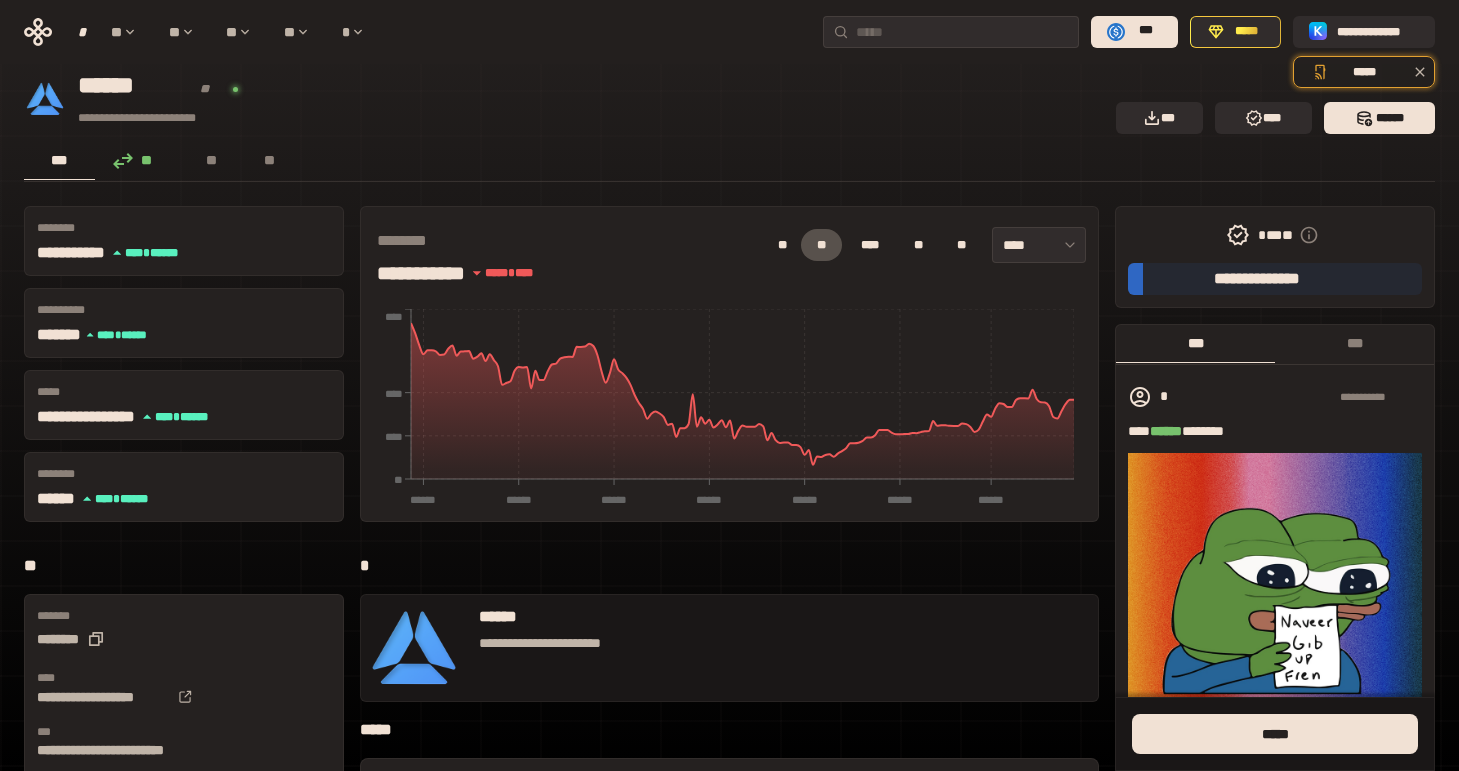 click on "[FIRST] [LAST]" at bounding box center [729, 162] 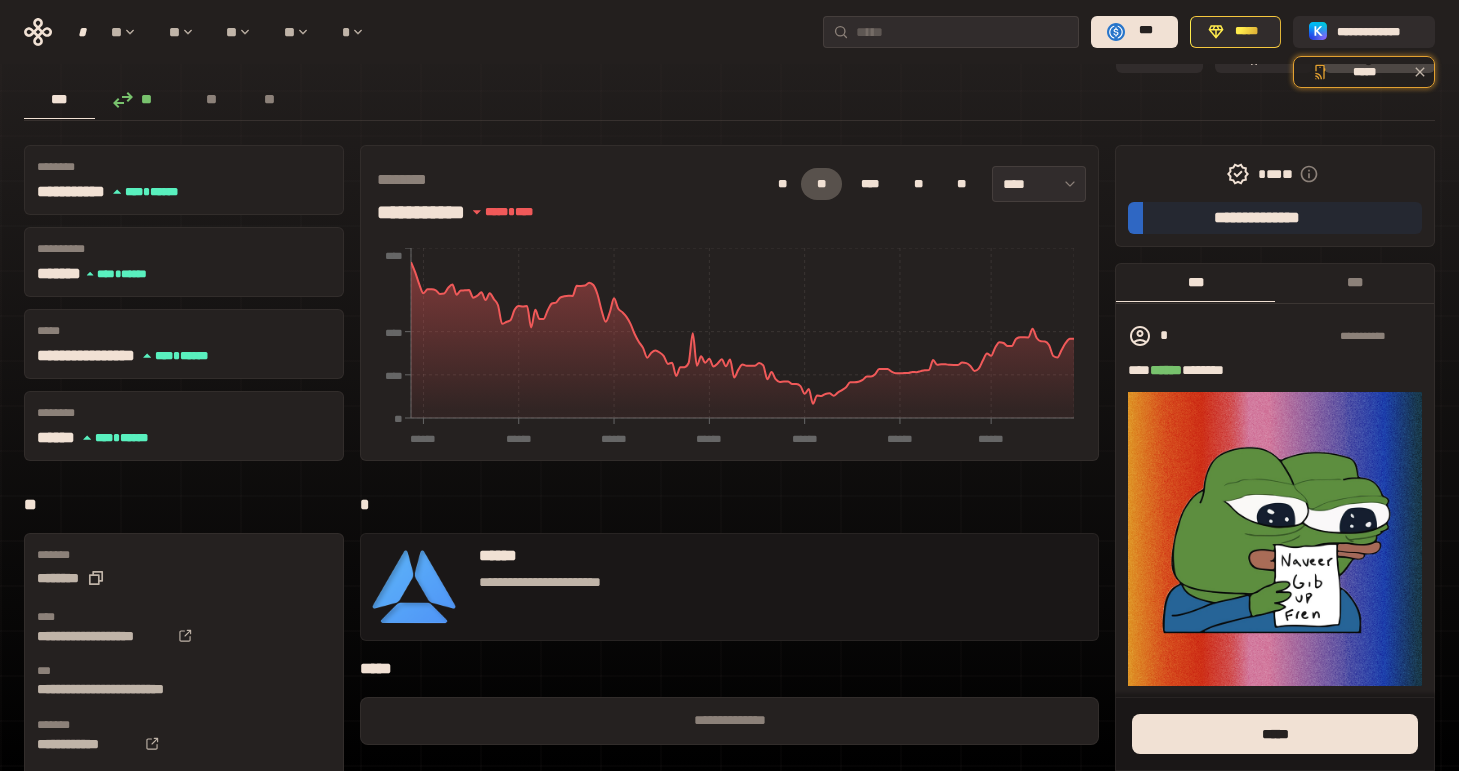 scroll, scrollTop: 200, scrollLeft: 0, axis: vertical 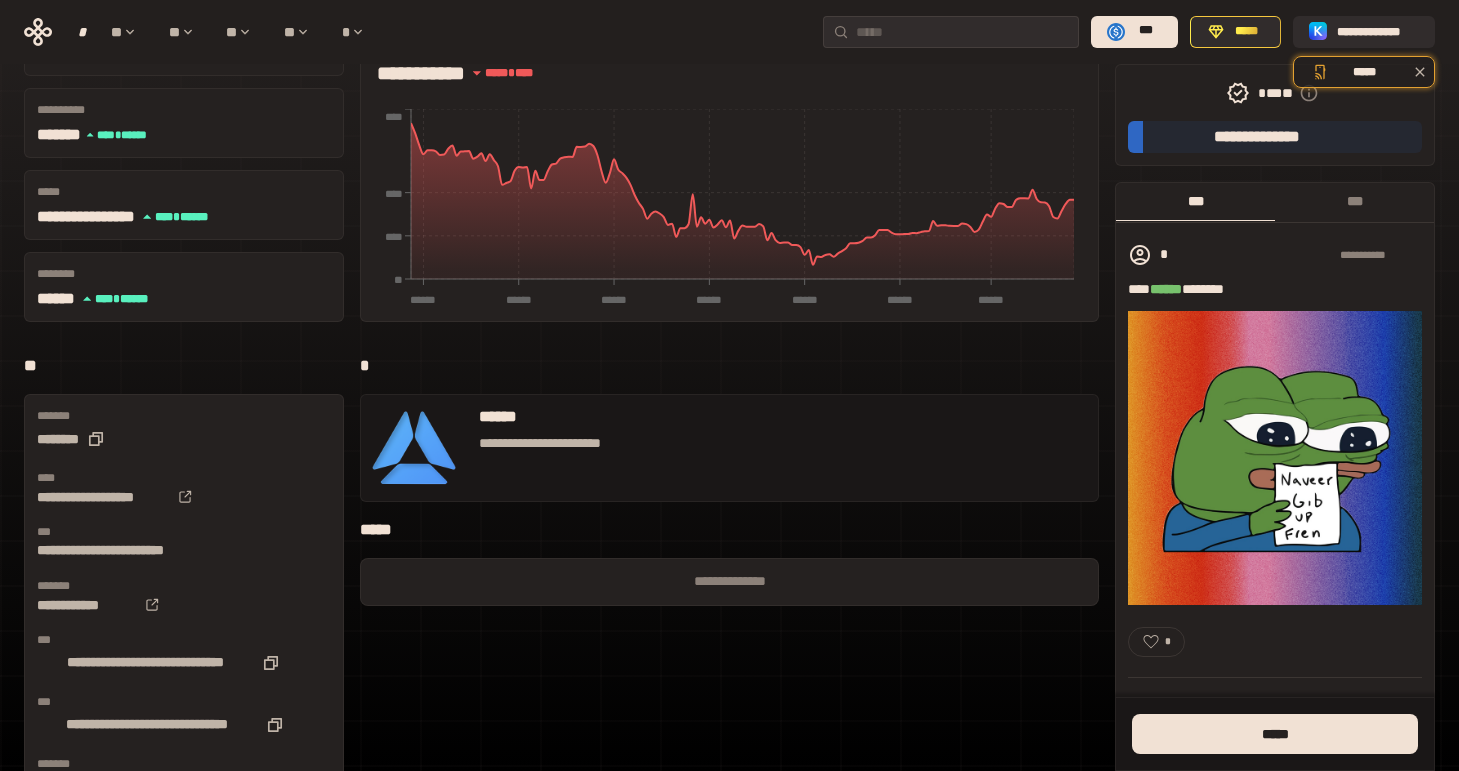 click on "**" at bounding box center (184, 366) 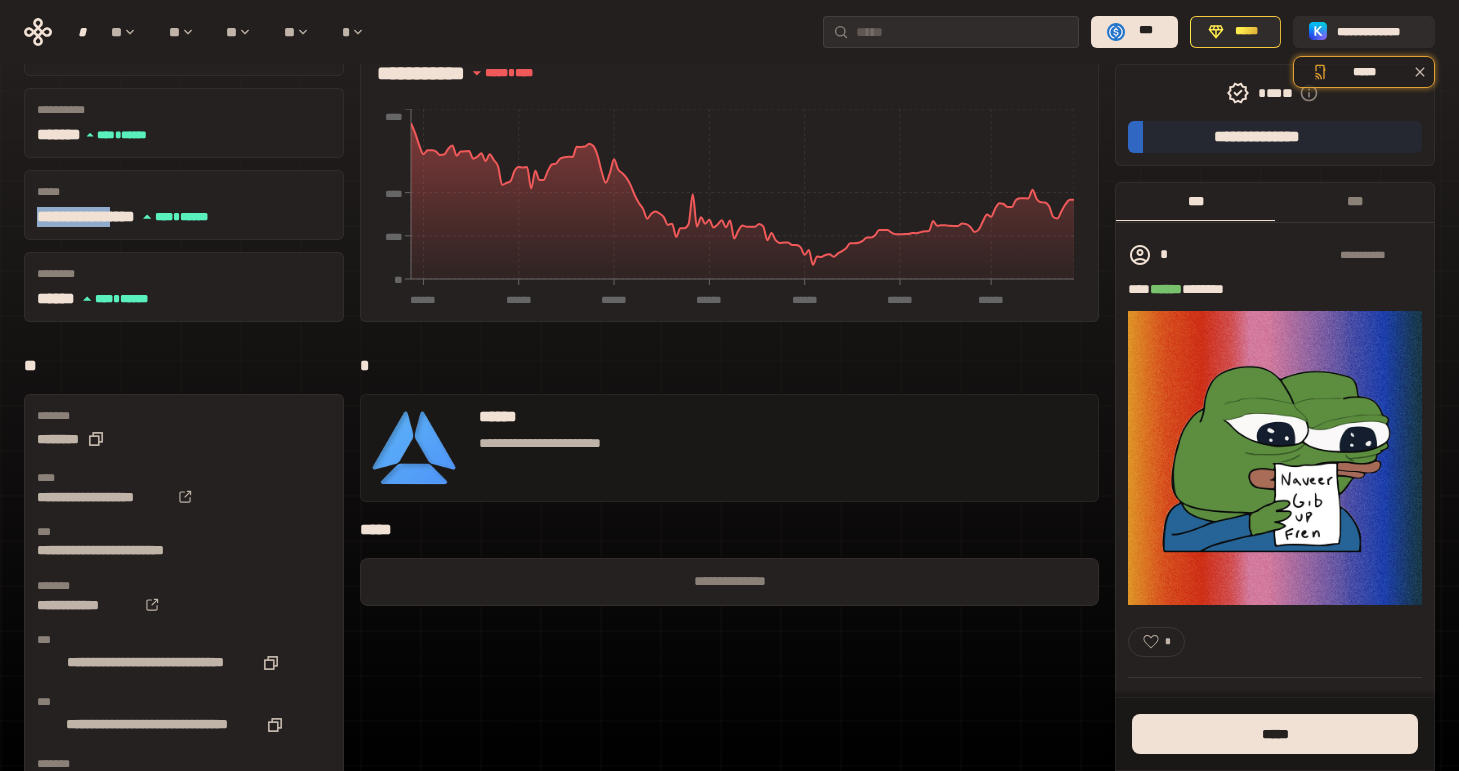 drag, startPoint x: 138, startPoint y: 217, endPoint x: 218, endPoint y: 238, distance: 82.710335 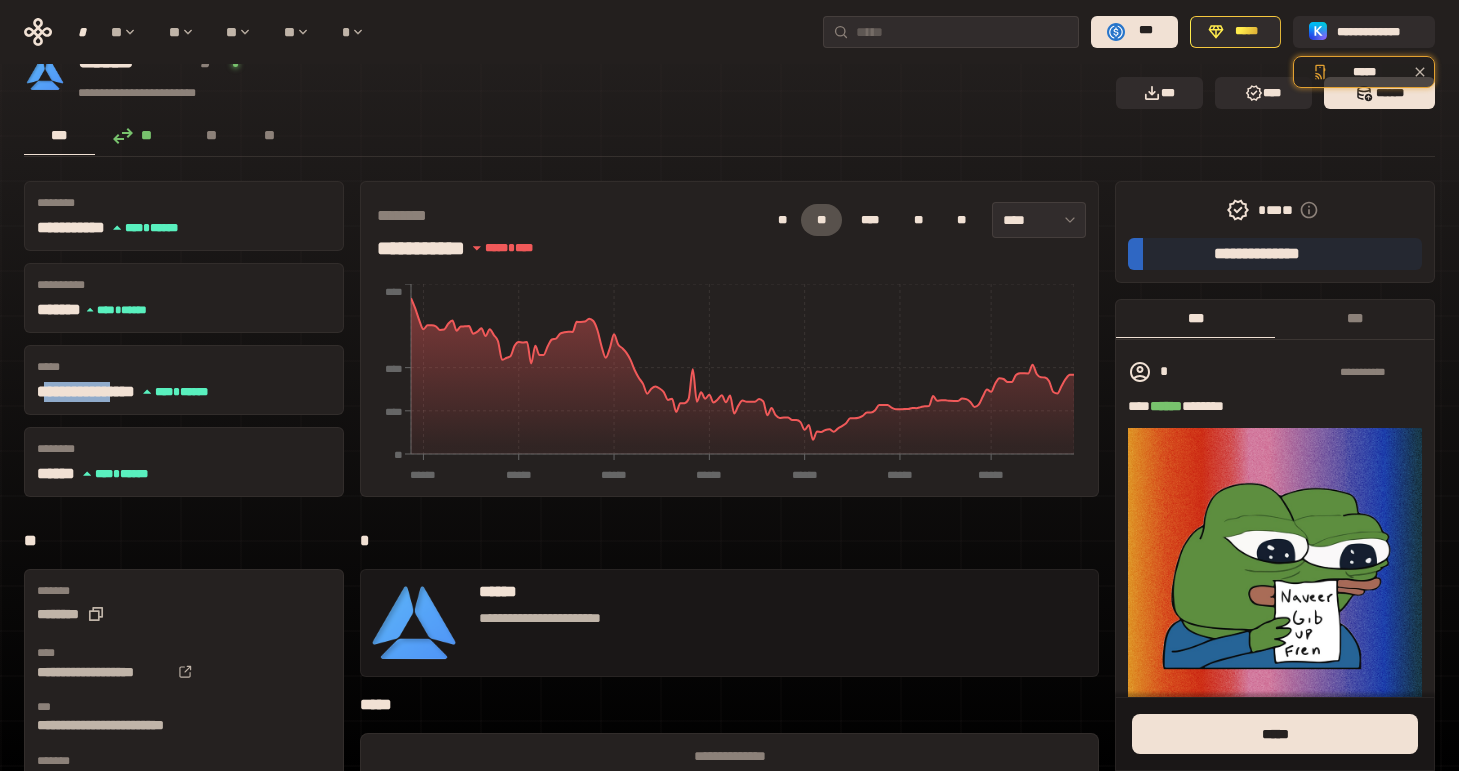 scroll, scrollTop: 0, scrollLeft: 0, axis: both 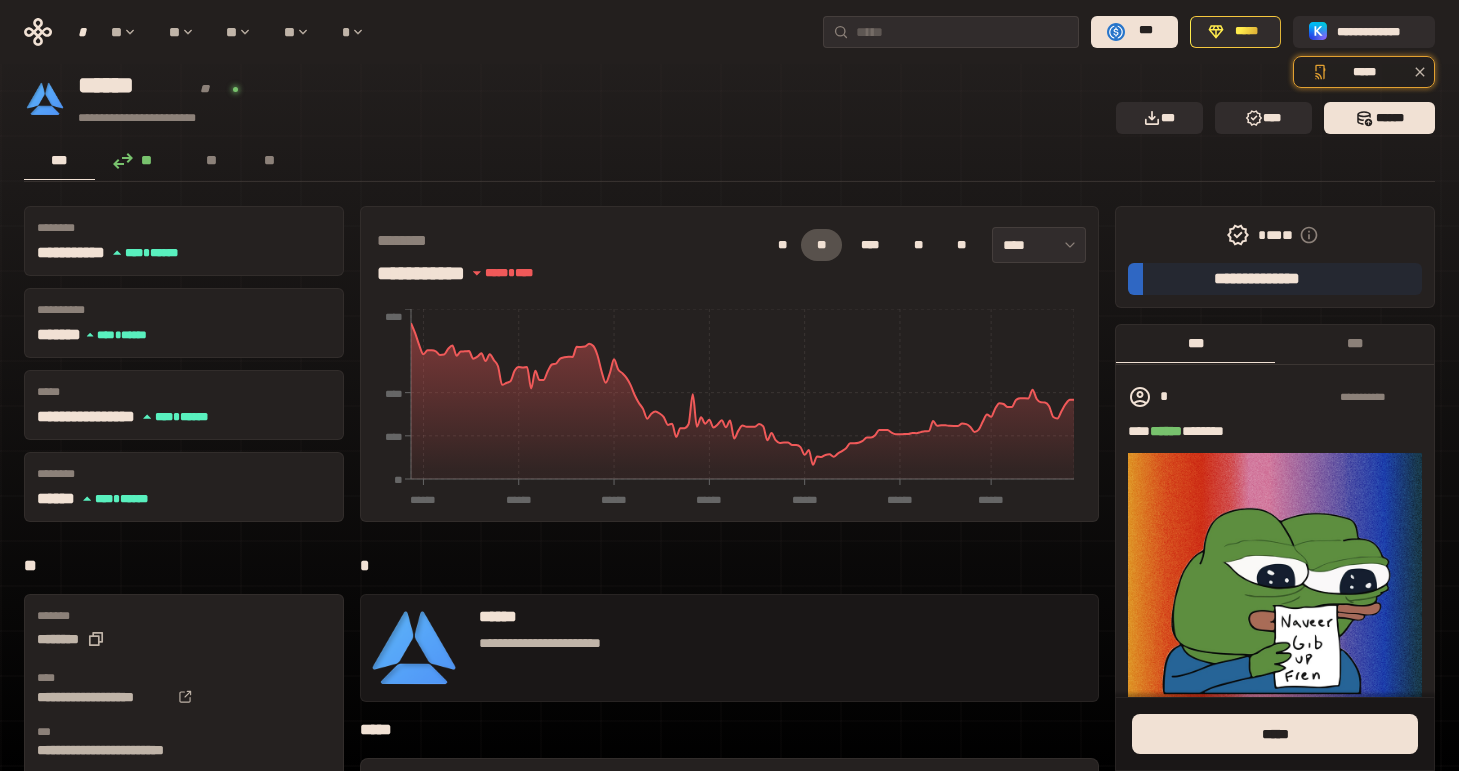 click on "[FIRST] [LAST] [NUMBER] [STREET] [CITY] [STATE] [ZIP] [COUNTRY] [PHONE] [EMAIL] [SSN] [CREDIT_CARD] [PASSPORT] [DRIVER_LICENSE] [BIRTH_DATE] [AGE] [TIME]" at bounding box center (729, 759) 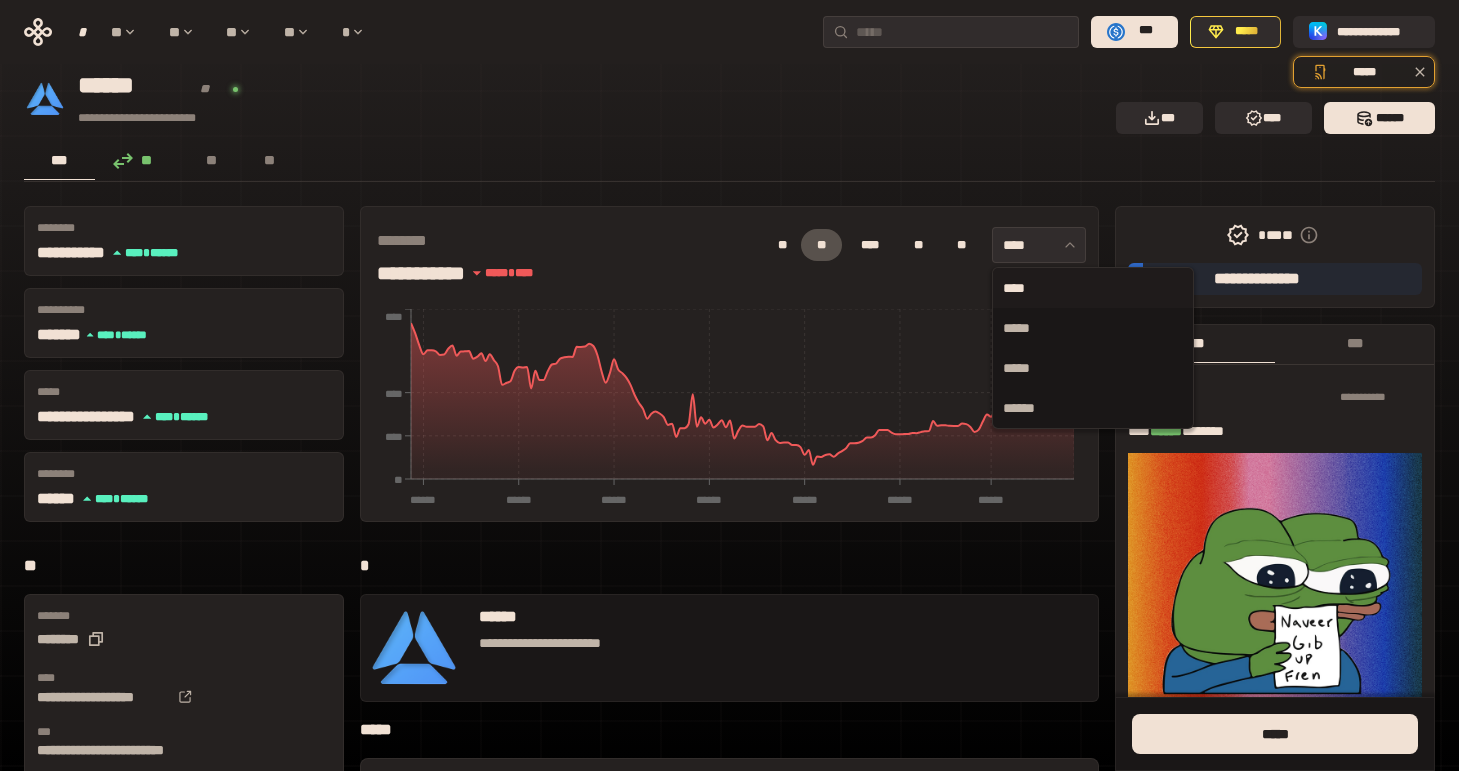 click on "****" at bounding box center (1014, 245) 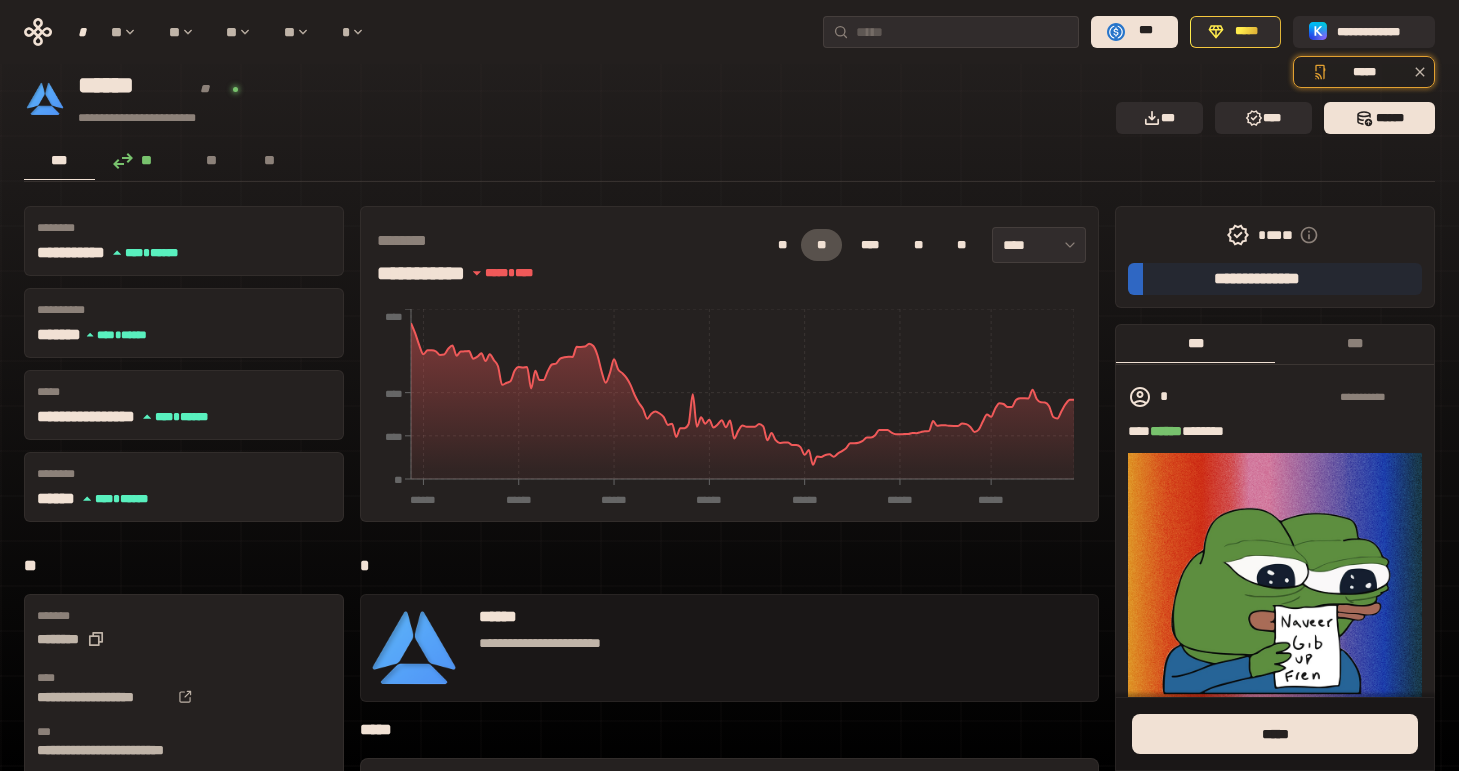 drag, startPoint x: 842, startPoint y: 130, endPoint x: 829, endPoint y: 132, distance: 13.152946 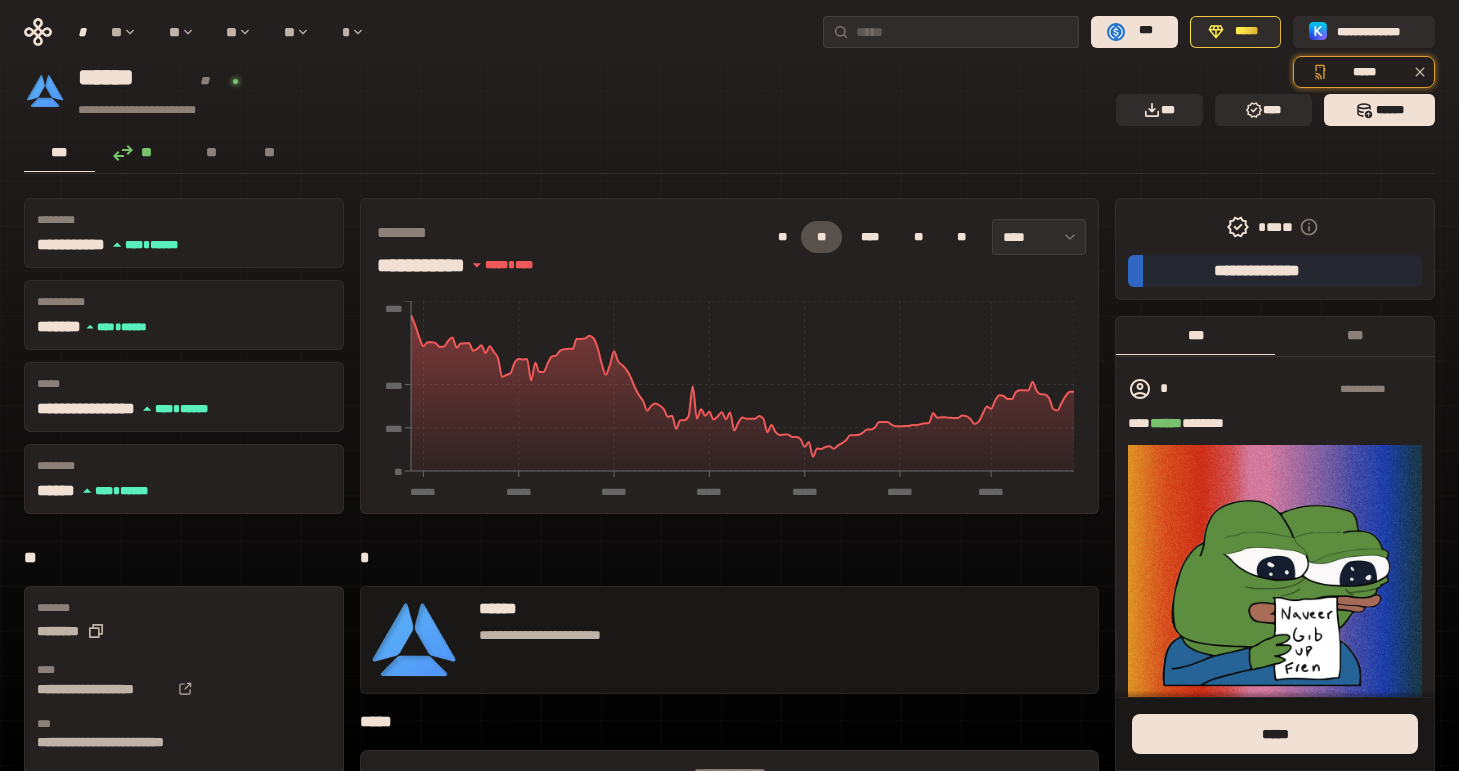 scroll, scrollTop: 0, scrollLeft: 0, axis: both 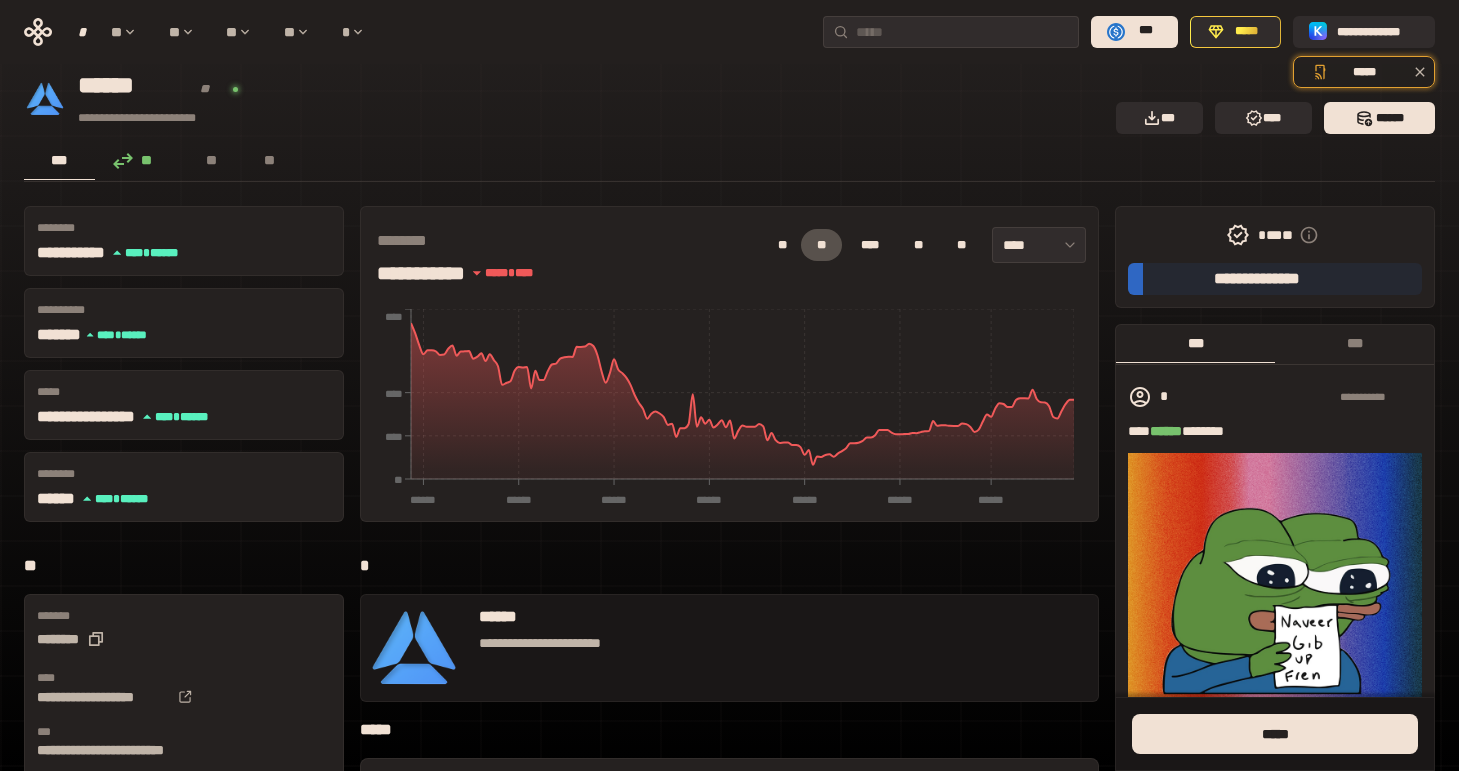 click on "[NUMBER] [STREET]" at bounding box center [564, 99] 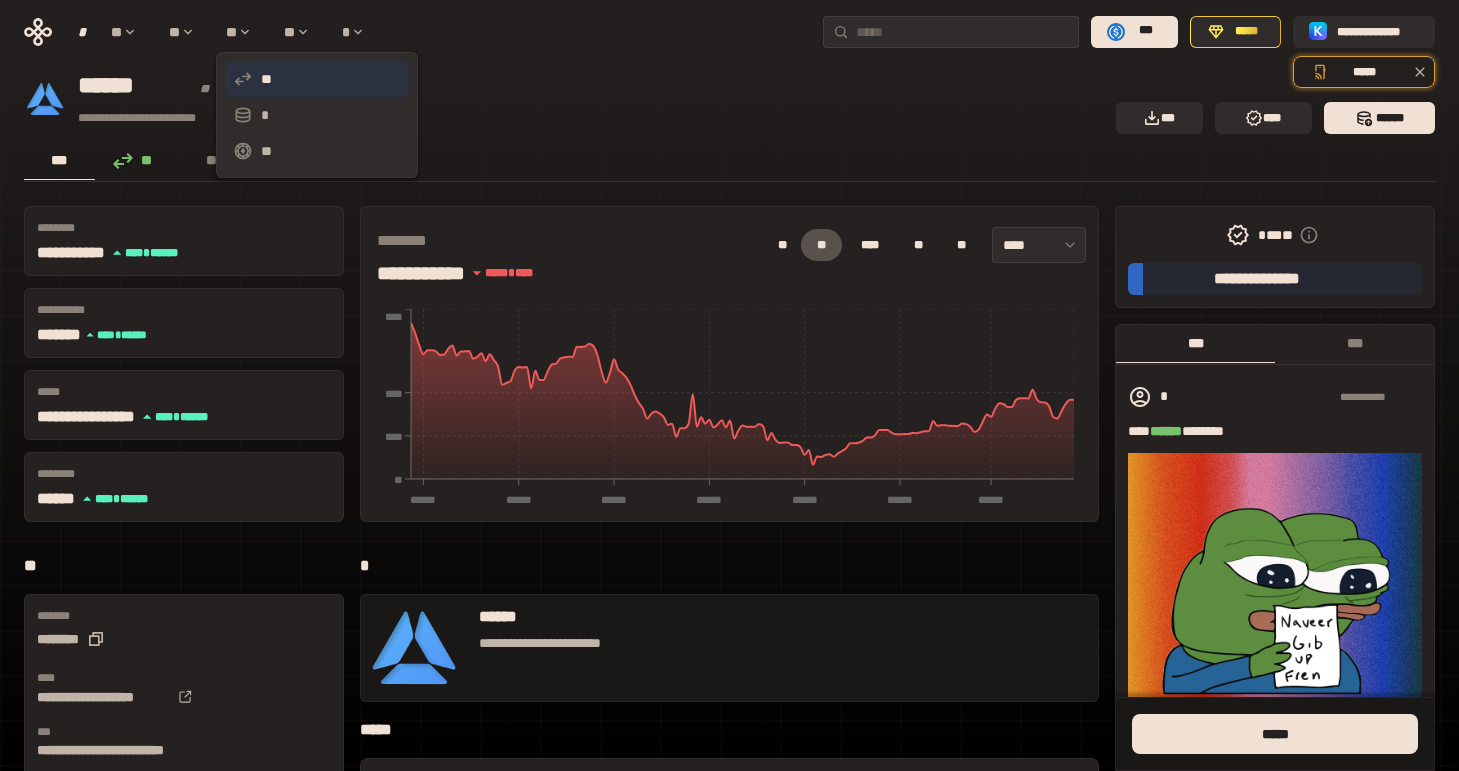 click on "**" at bounding box center [266, 79] 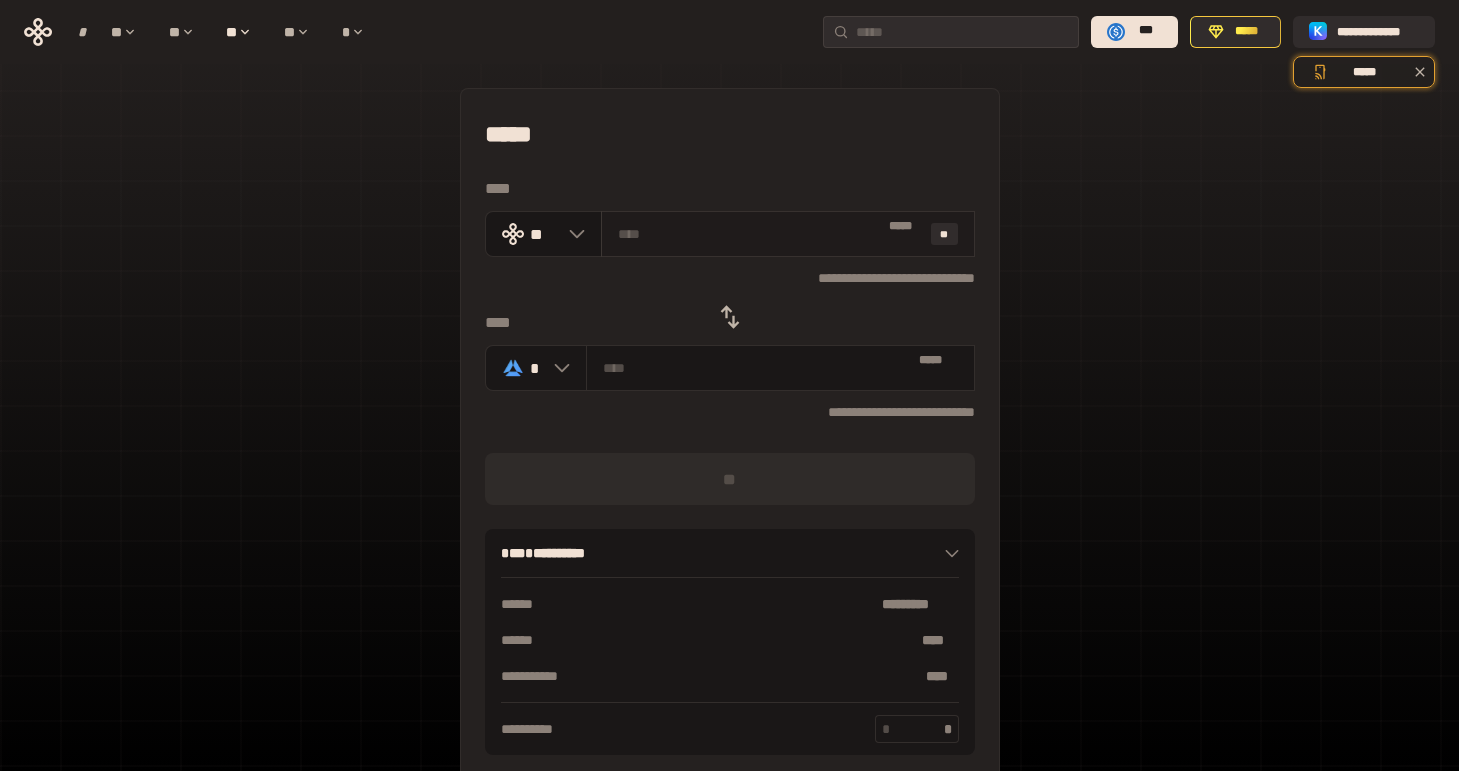 click at bounding box center [749, 234] 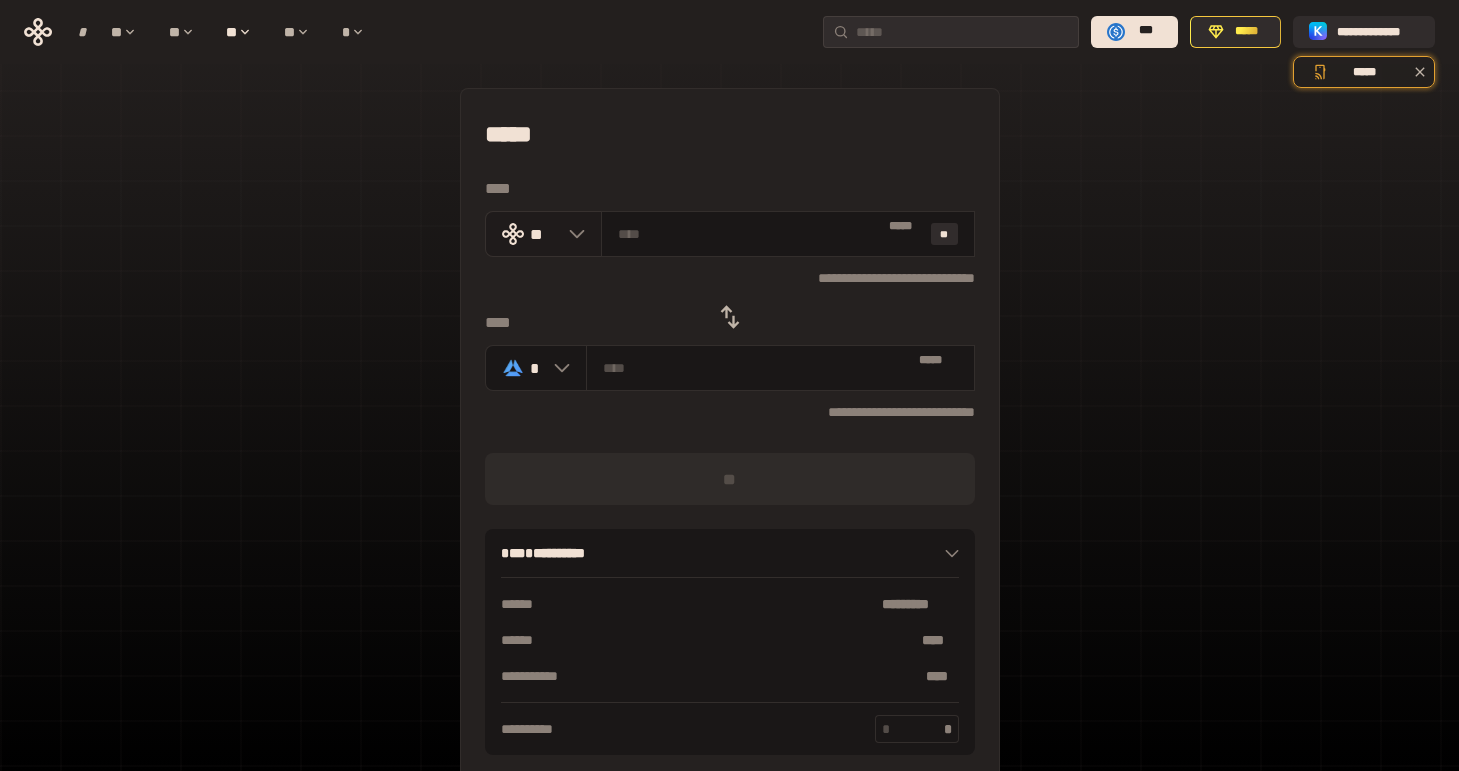 click on "**" at bounding box center (543, 234) 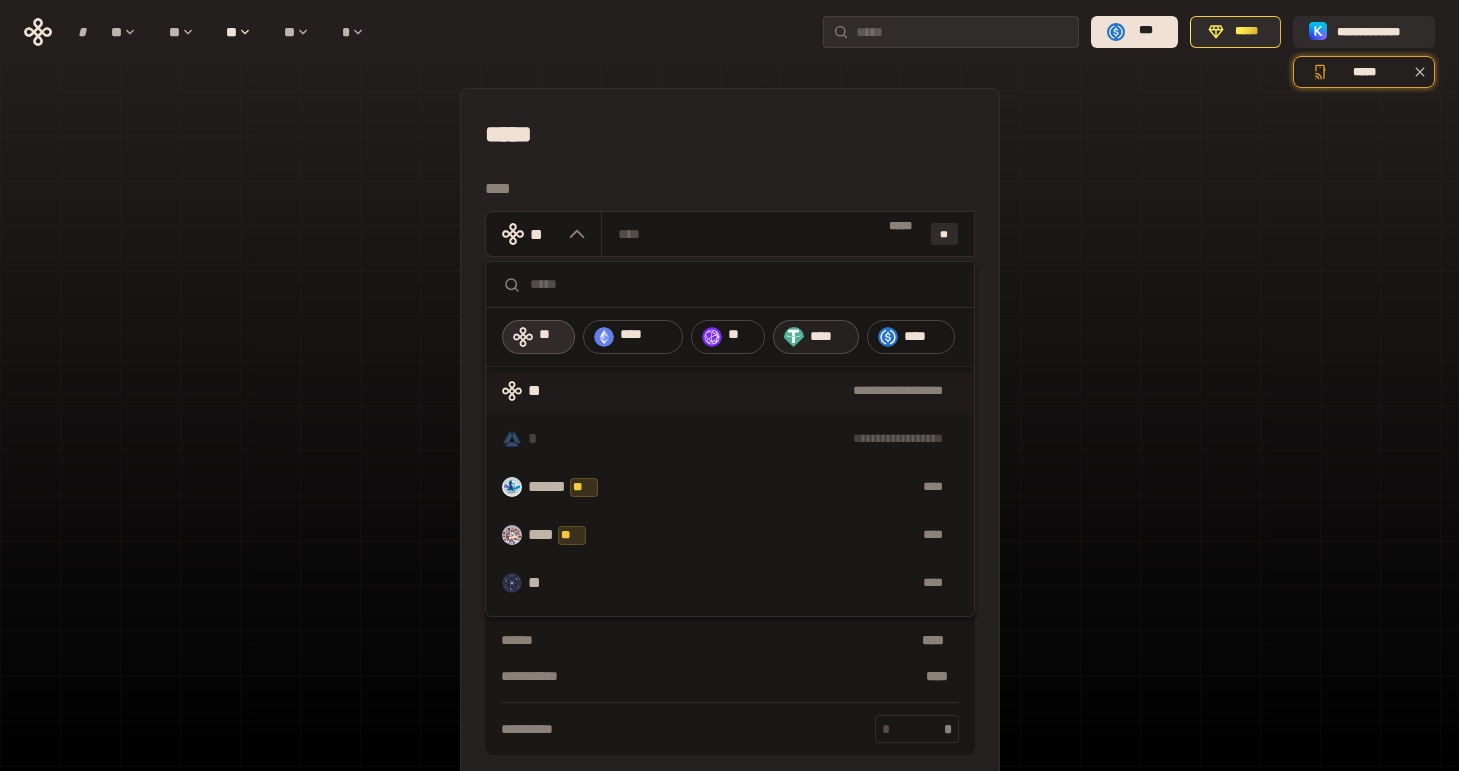 click on "****" at bounding box center [821, 336] 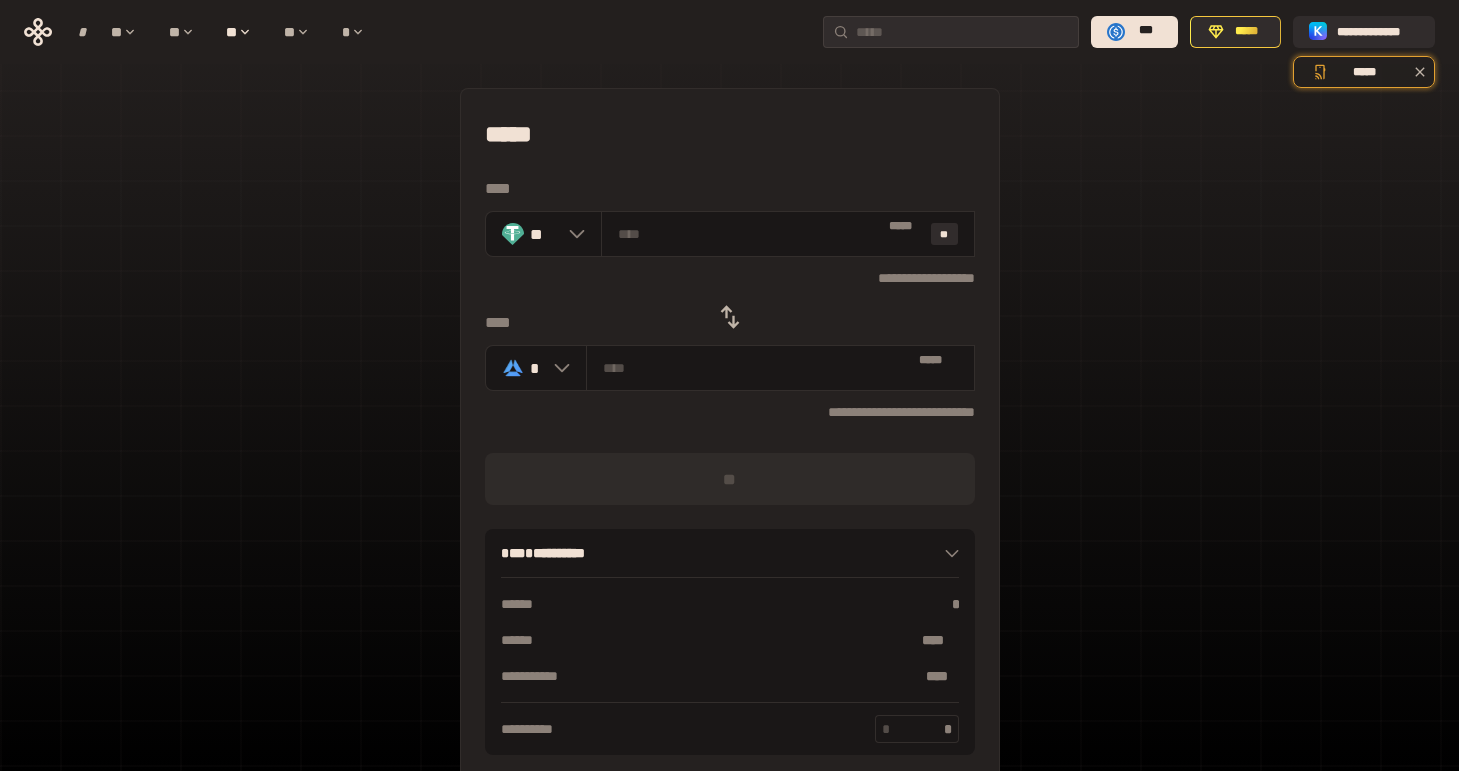 click 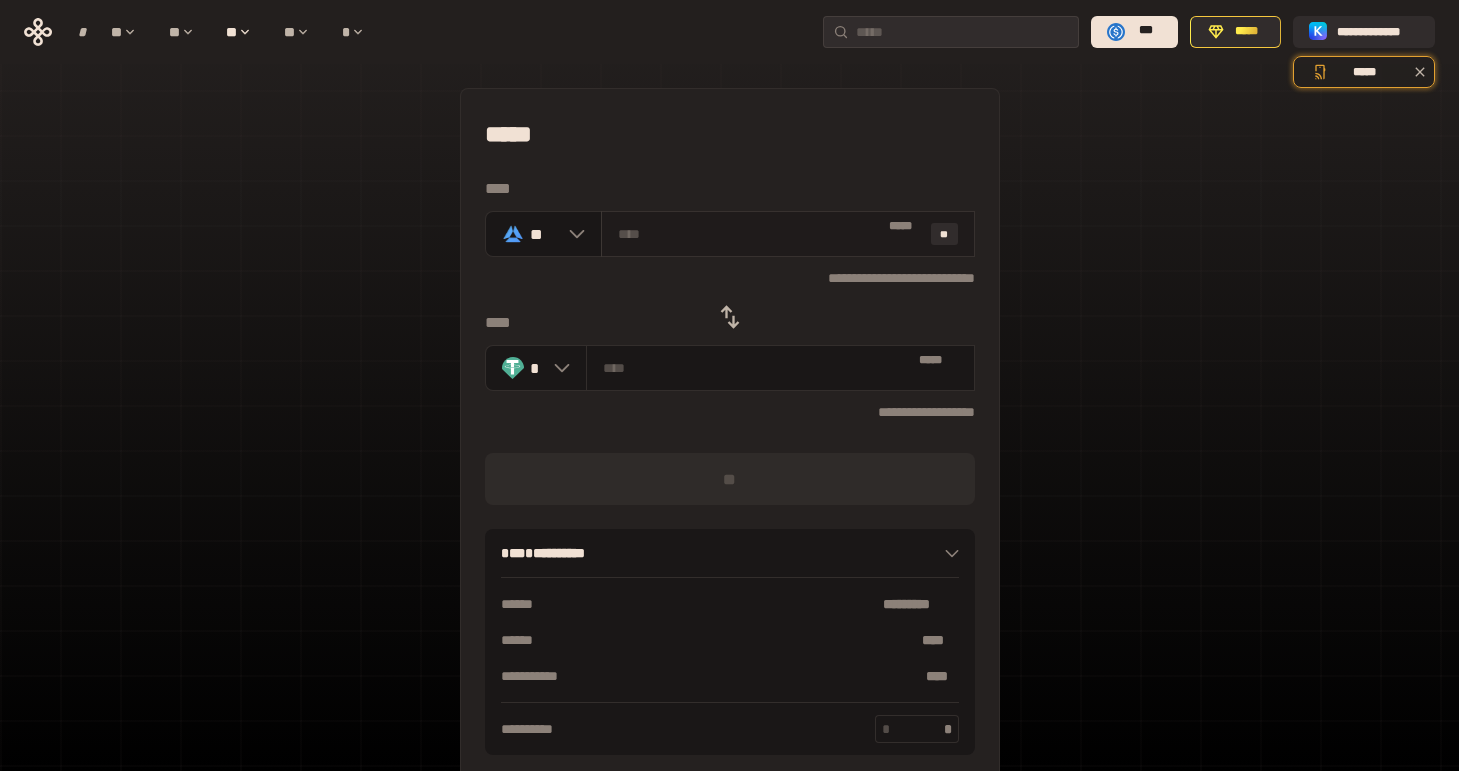 click at bounding box center [749, 234] 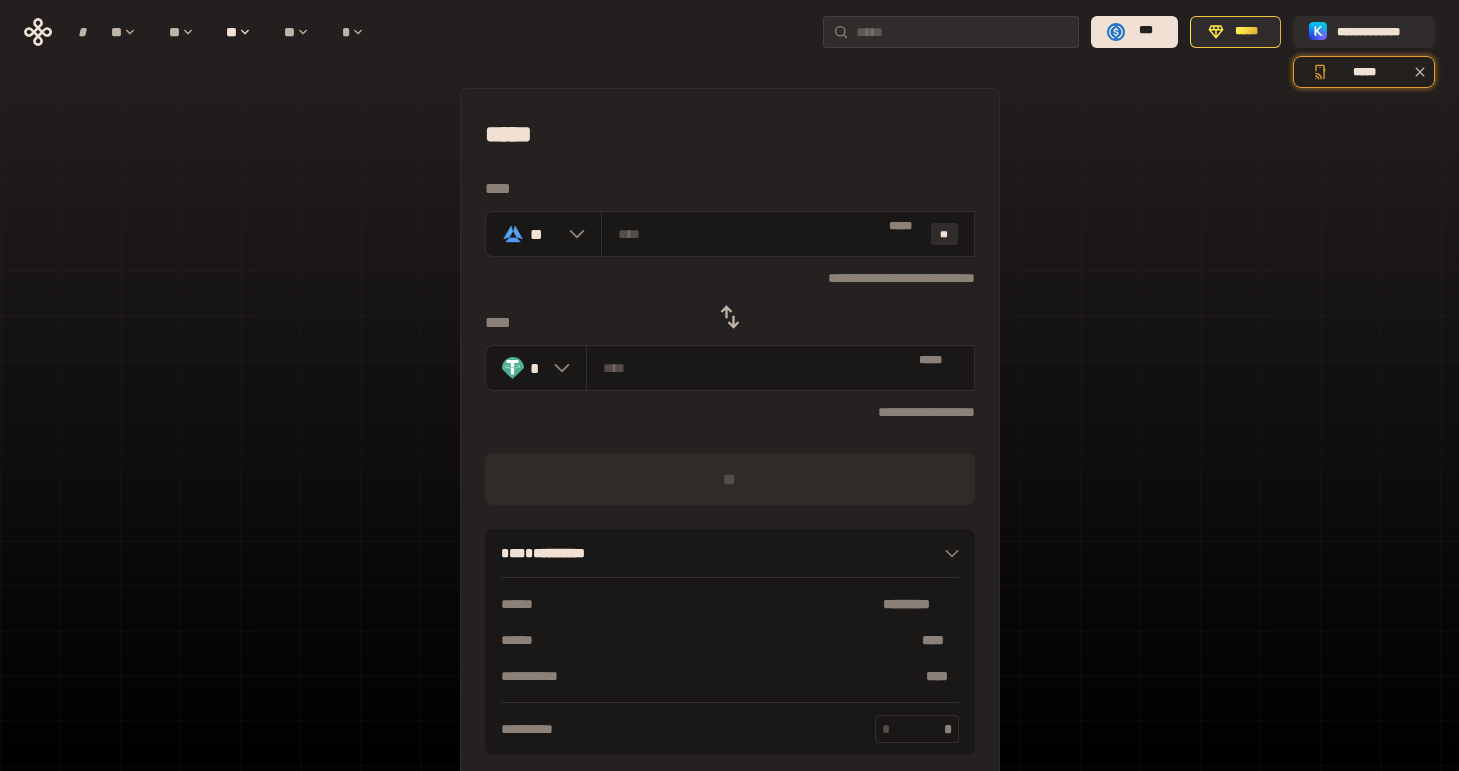 click on "**********" at bounding box center [901, 278] 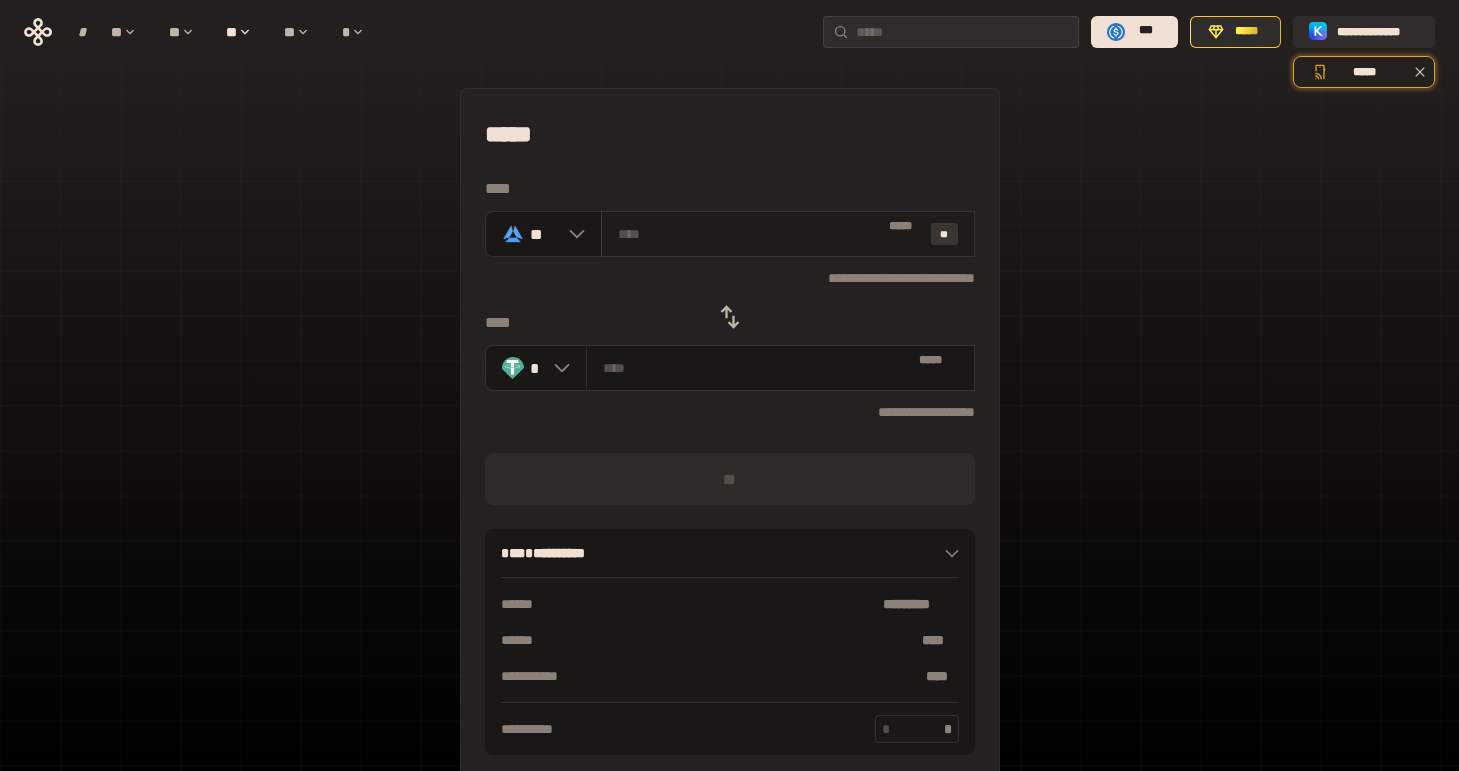 click on "**" at bounding box center (944, 234) 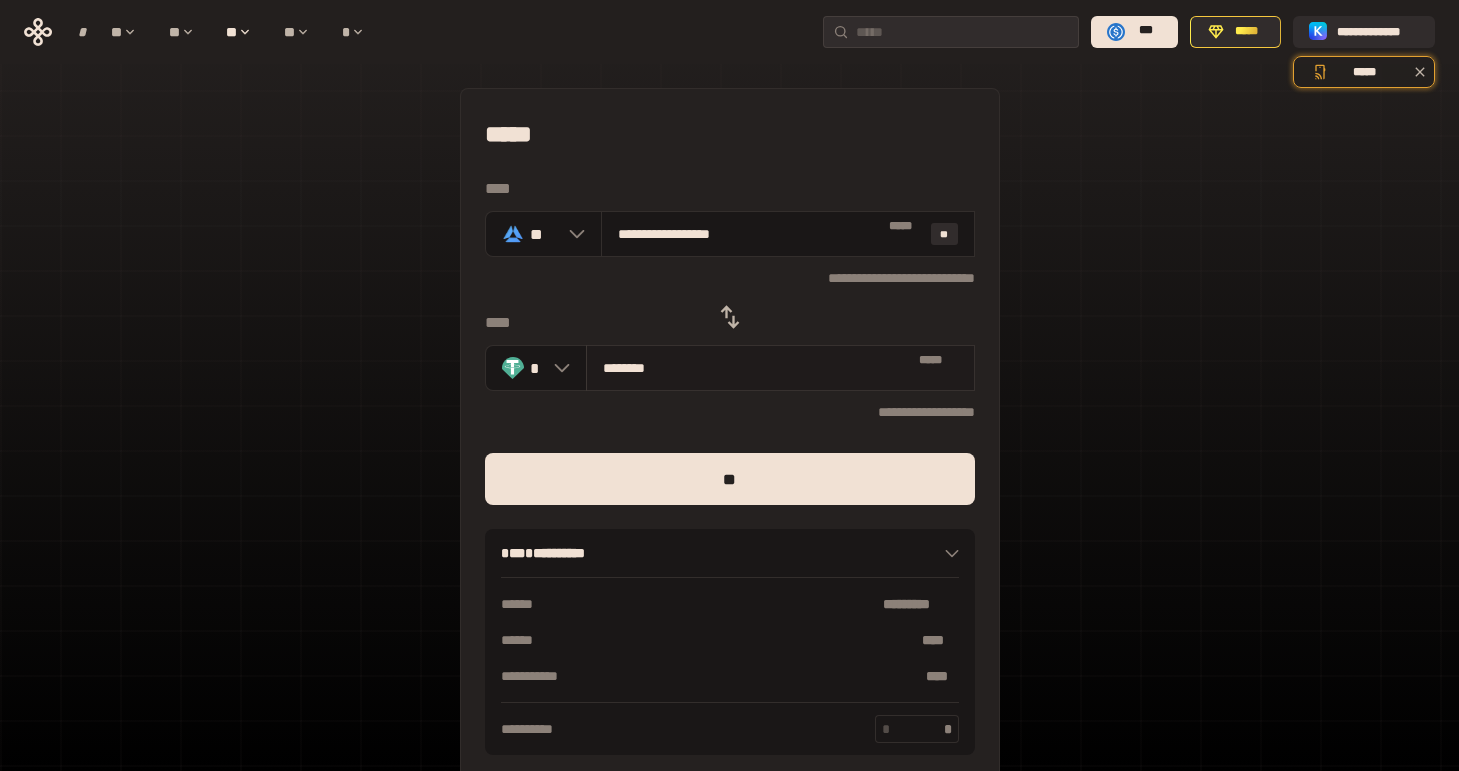 drag, startPoint x: 621, startPoint y: 370, endPoint x: 707, endPoint y: 371, distance: 86.00581 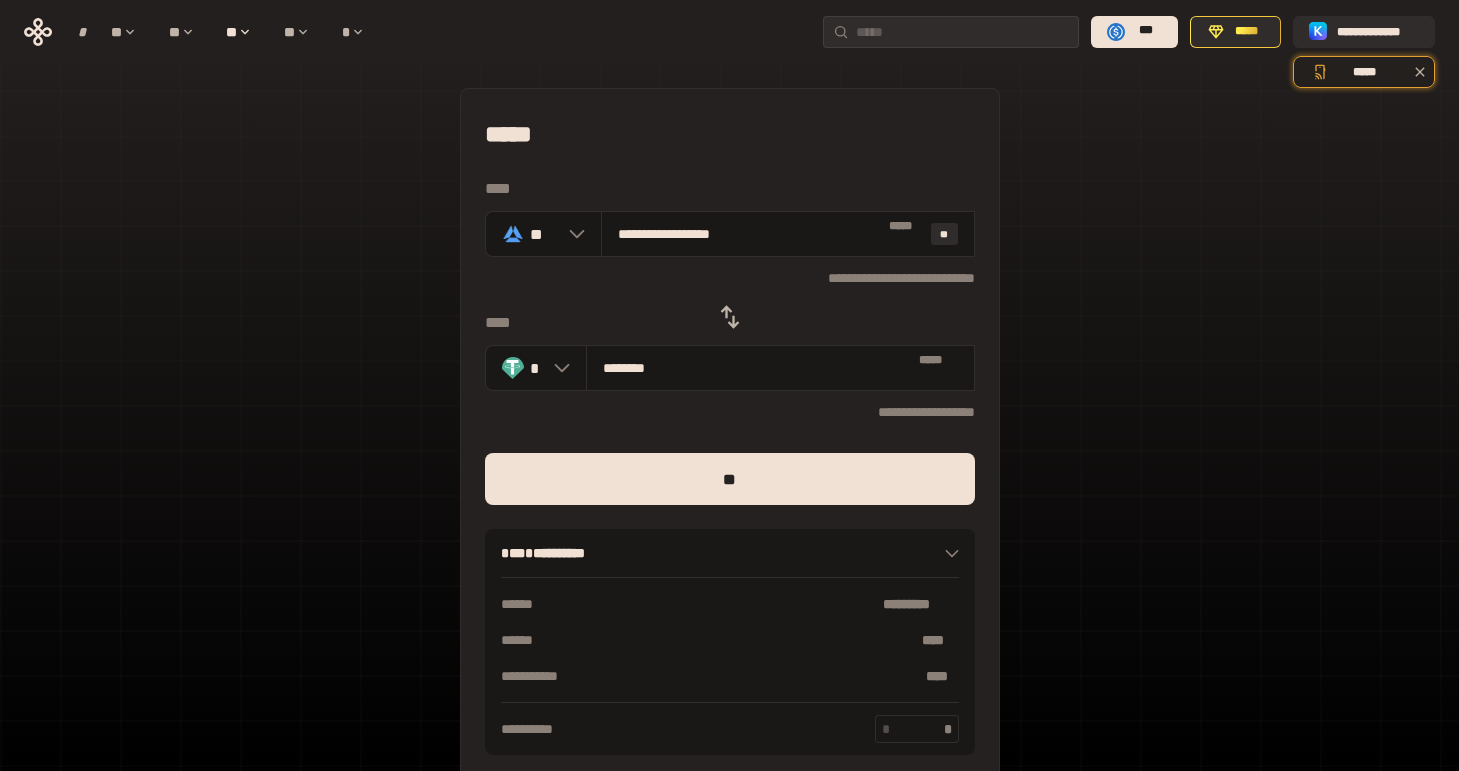 click on "*****" at bounding box center [730, 134] 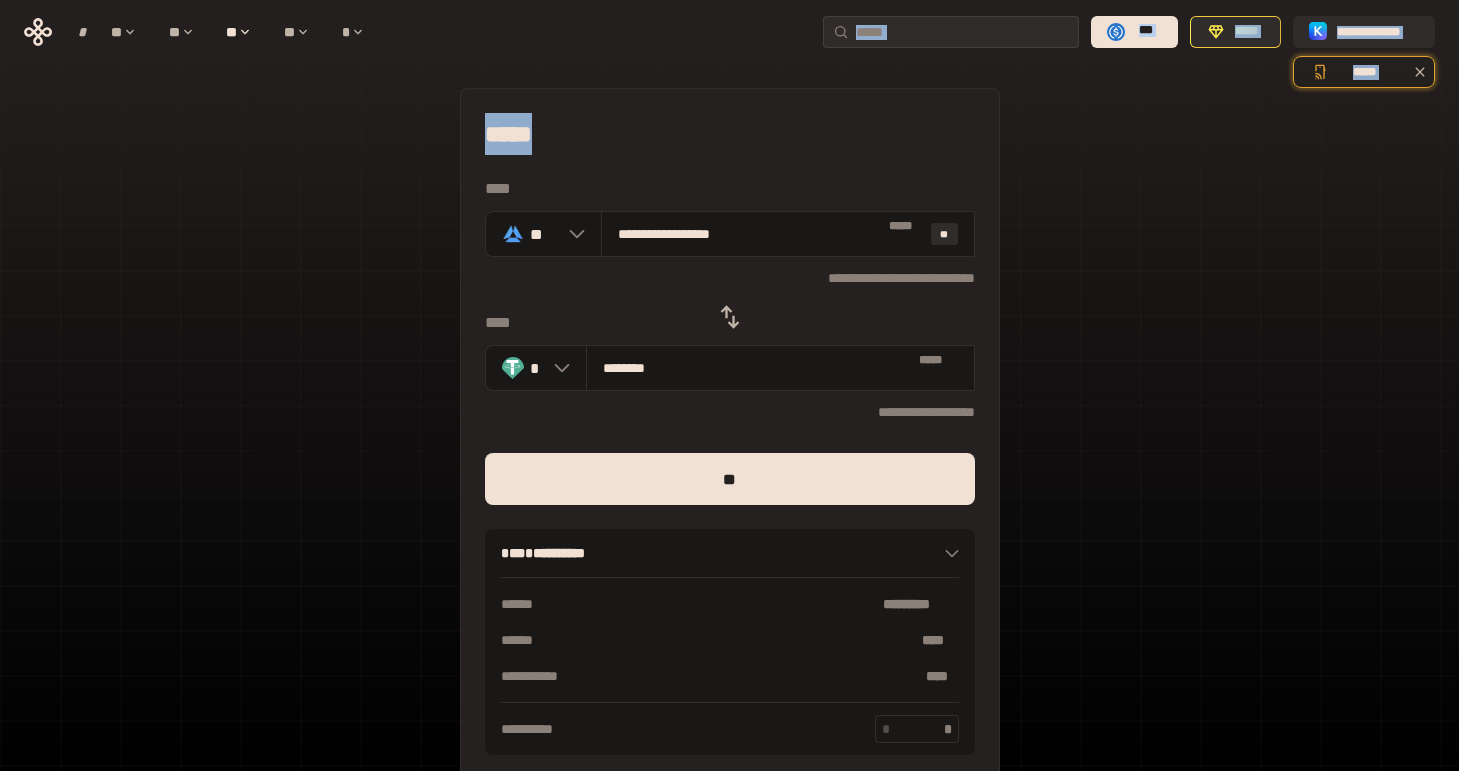 click on "*****" at bounding box center [730, 134] 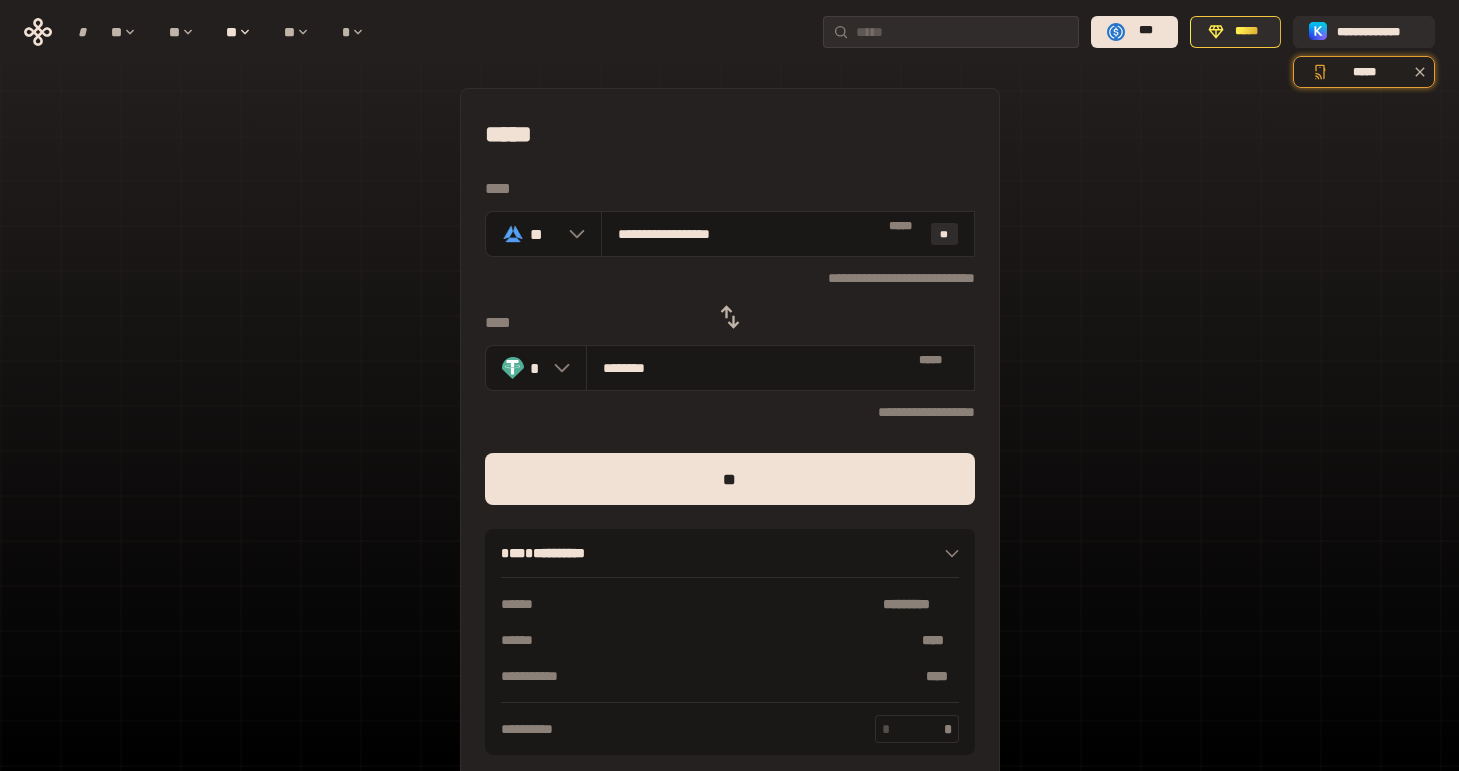 click on "[FIRST] [LAST] [NUMBER] [STREET] [CITY] [STATE] [ZIP] [COUNTRY] [PHONE] [EMAIL] [SSN] [CREDIT_CARD] [PASSPORT] [DRIVER_LICENSE] [BIRTH_DATE] [AGE] [TIME]" at bounding box center (729, 444) 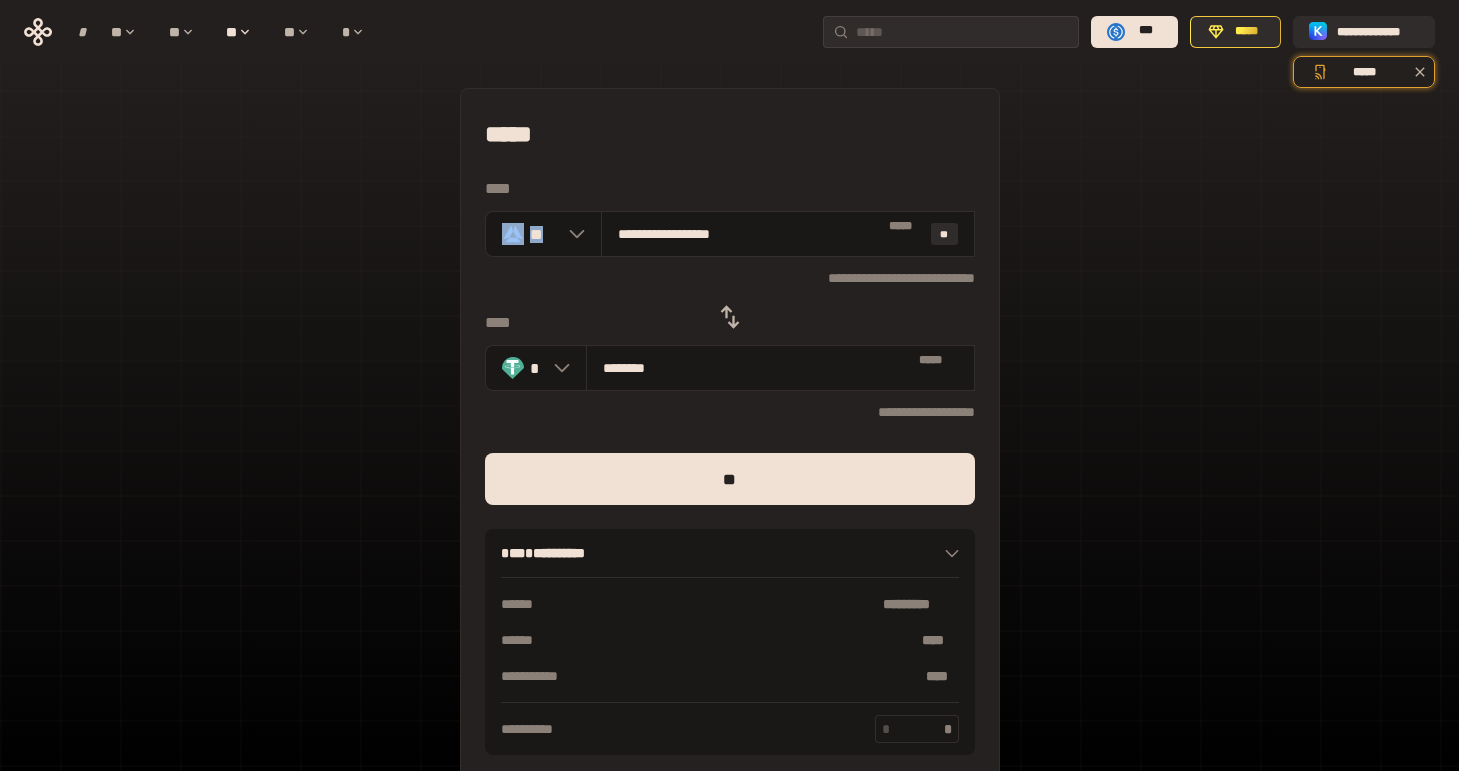 click on "[FIRST] [LAST] [NUMBER] [STREET] [CITY] [STATE] [ZIP] [COUNTRY] [PHONE] [EMAIL] [SSN] [CREDIT_CARD] [PASSPORT] [DRIVER_LICENSE] [BIRTH_DATE] [AGE] [TIME]" at bounding box center (729, 444) 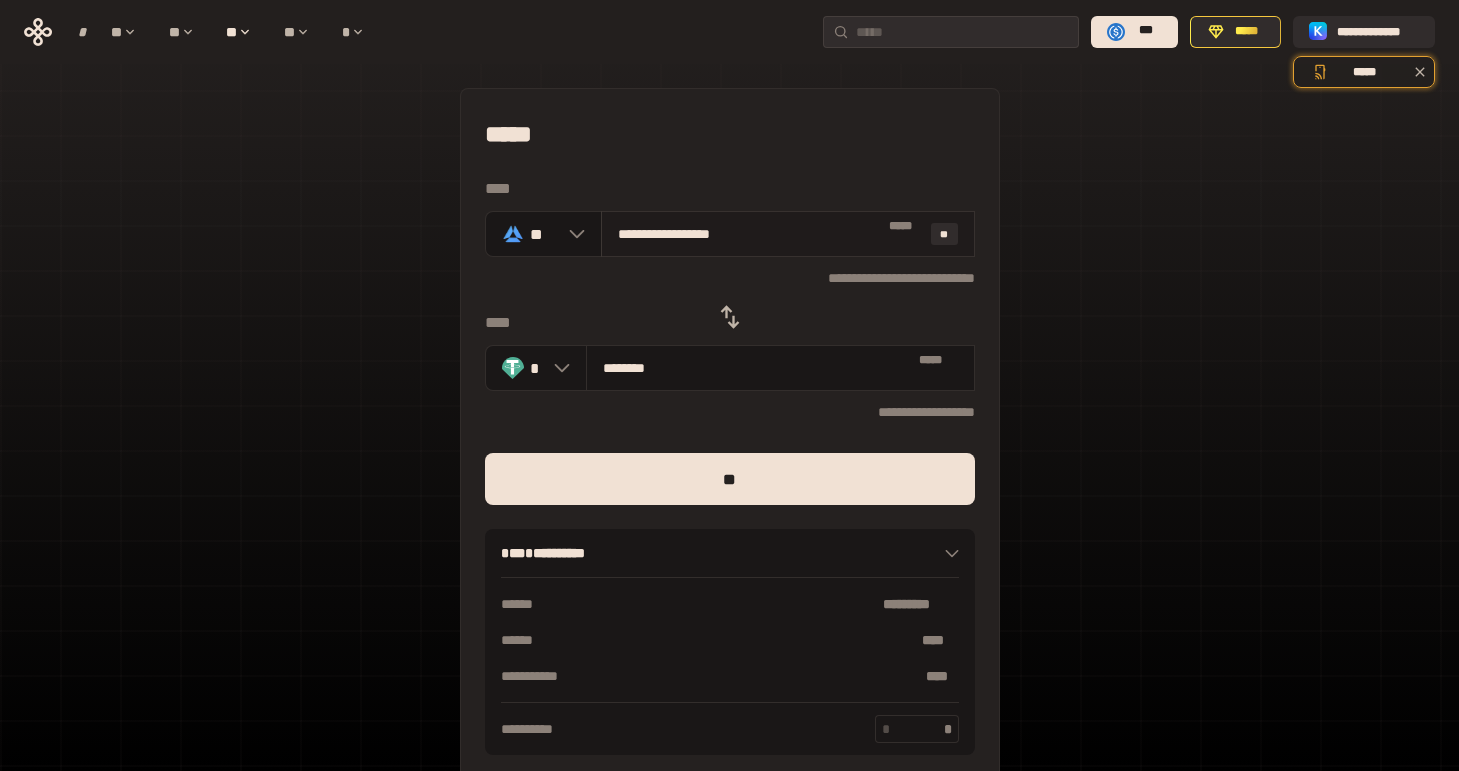 click on "**********" at bounding box center (749, 234) 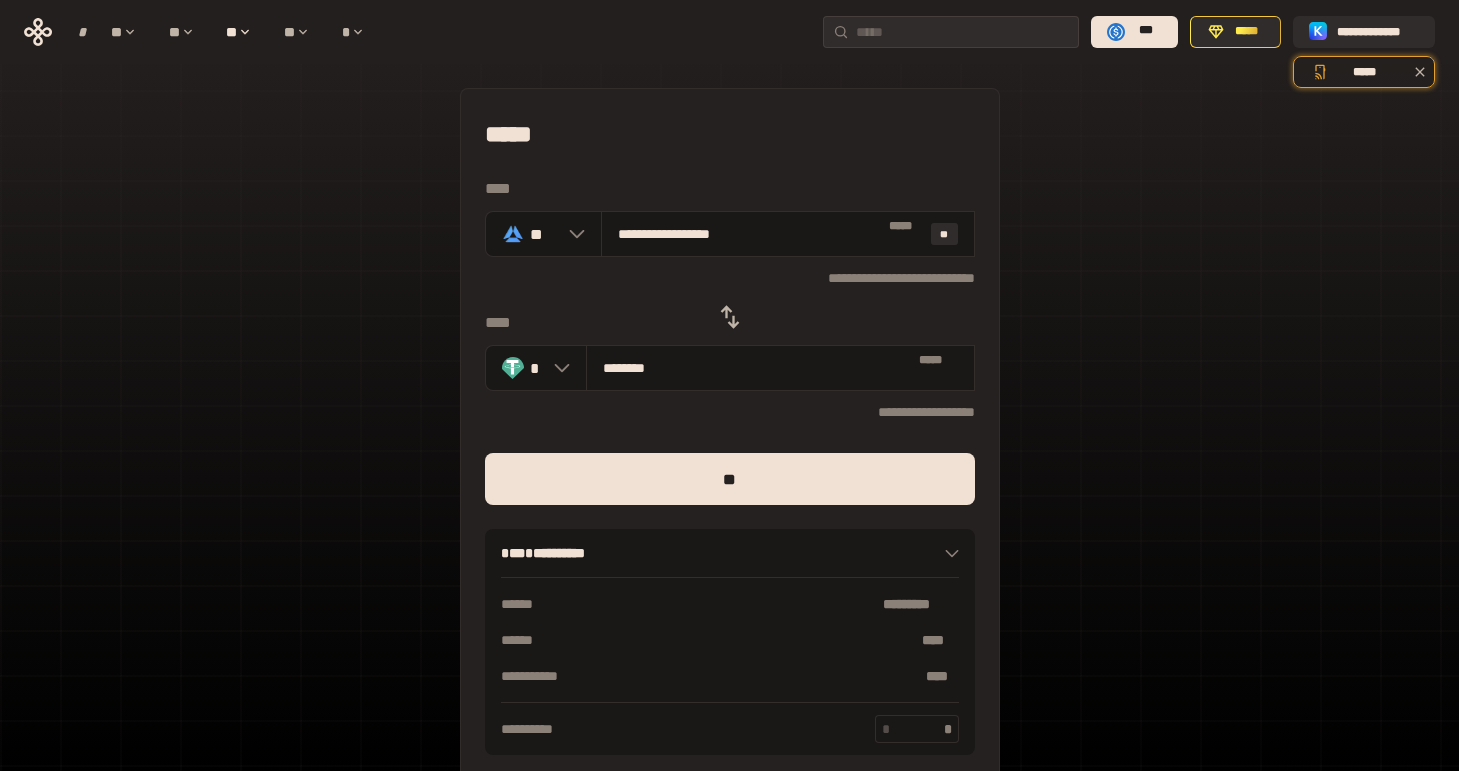 click on "[FIRST] [LAST] [NUMBER] [STREET] [CITY] [STATE] [ZIP] [COUNTRY] [PHONE] [EMAIL] [SSN] [CREDIT_CARD] [PASSPORT] [DRIVER_LICENSE] [BIRTH_DATE] [AGE] [TIME]" at bounding box center [729, 444] 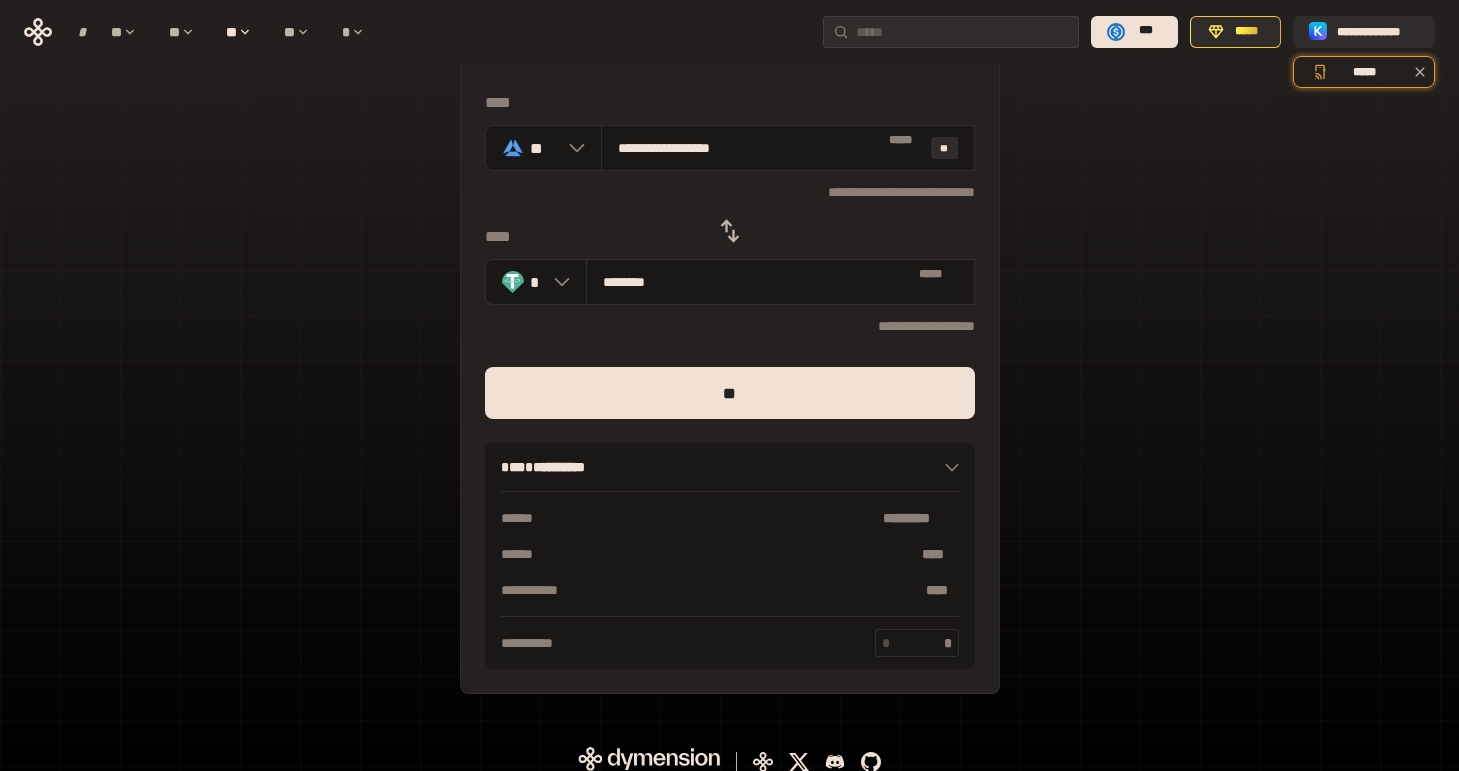 scroll, scrollTop: 101, scrollLeft: 0, axis: vertical 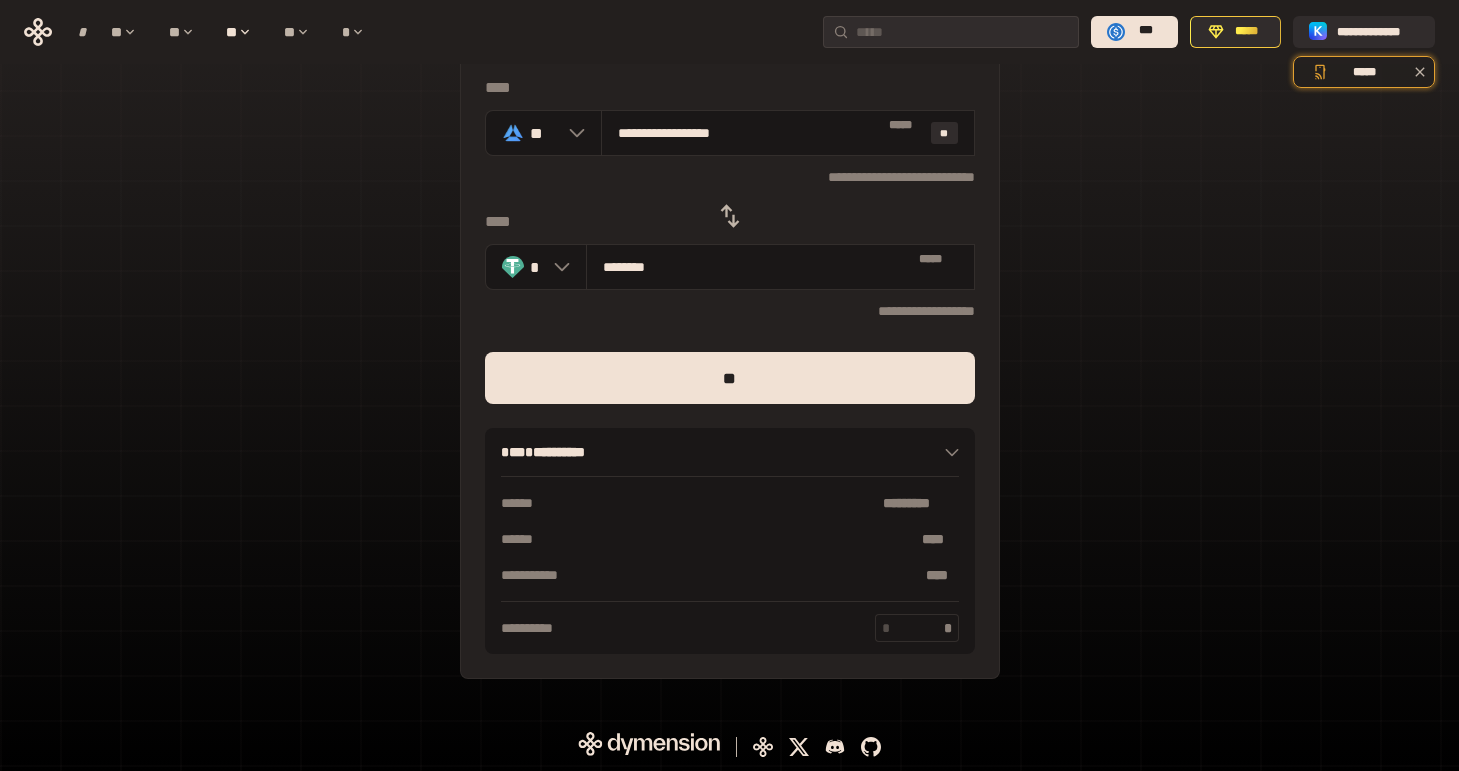 click on "[FIRST] [LAST] [NUMBER] [STREET] [CITY] [STATE] [ZIP] [COUNTRY] [PHONE] [EMAIL] [SSN] [CREDIT_CARD] [PASSPORT] [DRIVER_LICENSE] [BIRTH_DATE] [AGE] [TIME]" at bounding box center (729, 343) 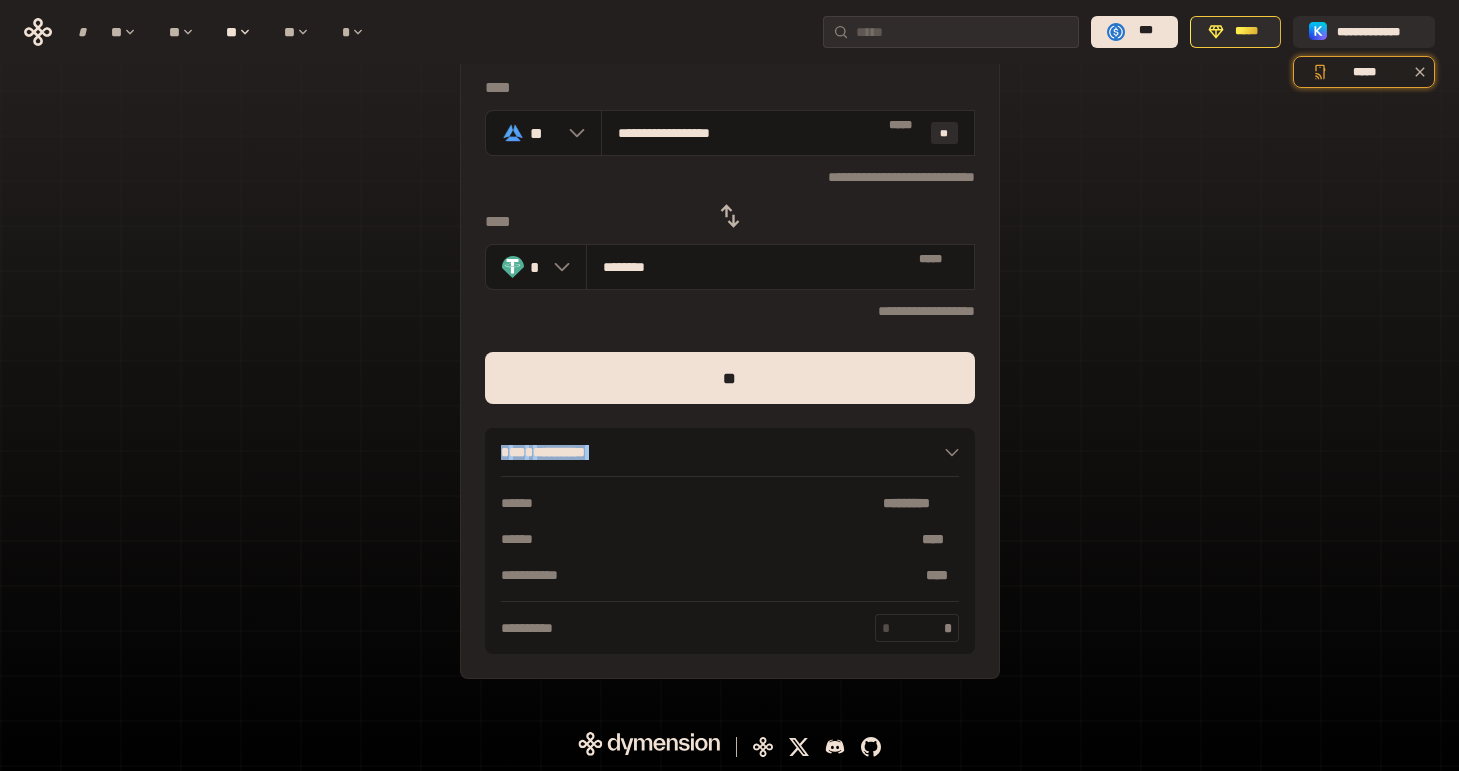 click on "[FIRST] [LAST] [NUMBER] [STREET] [CITY] [STATE] [ZIP] [COUNTRY] [PHONE] [EMAIL] [SSN] [CREDIT_CARD] [PASSPORT] [DRIVER_LICENSE] [BIRTH_DATE] [AGE] [TIME]" at bounding box center (729, 343) 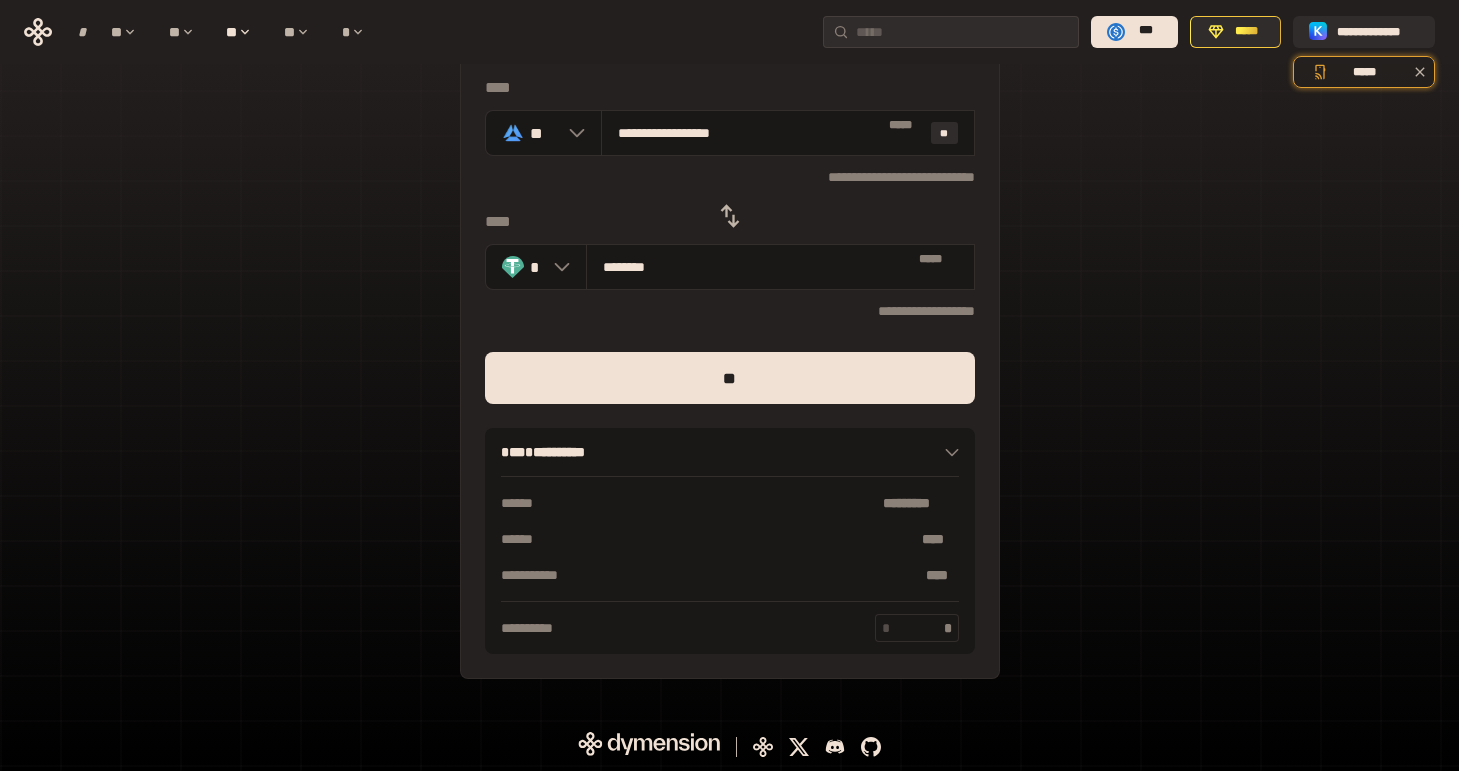 drag, startPoint x: 1212, startPoint y: 390, endPoint x: 1211, endPoint y: 425, distance: 35.014282 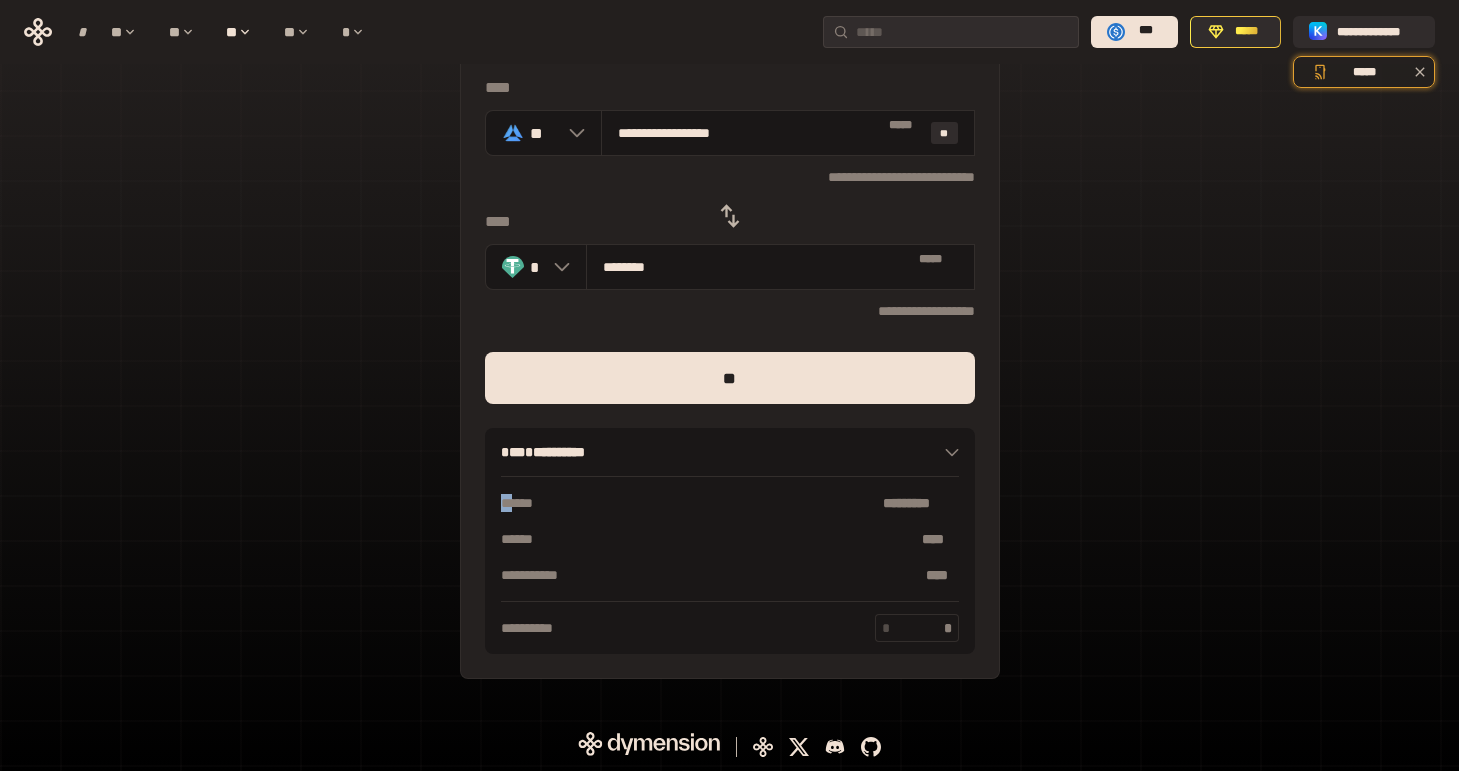 drag, startPoint x: 1132, startPoint y: 454, endPoint x: 1136, endPoint y: 466, distance: 12.649111 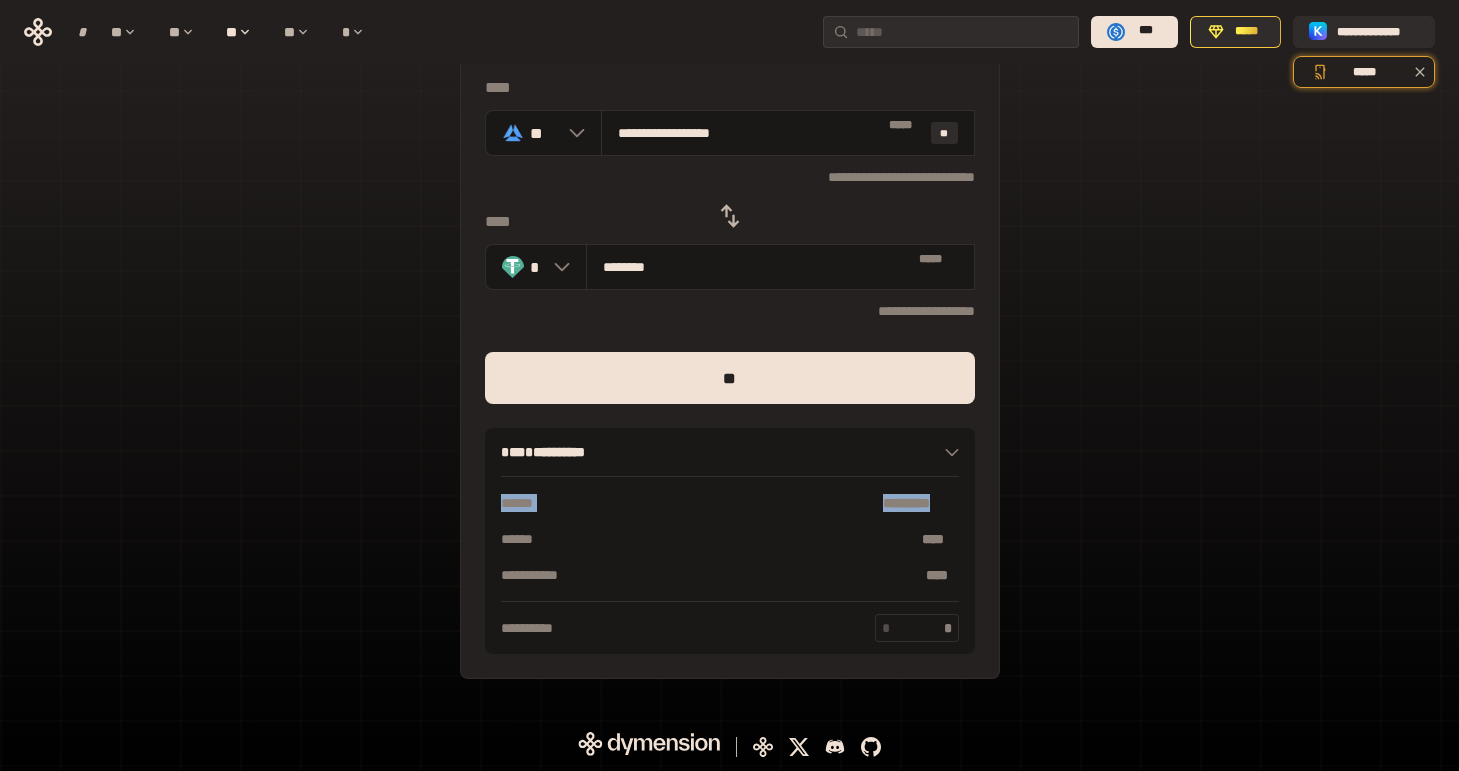 drag, startPoint x: 1139, startPoint y: 474, endPoint x: 1143, endPoint y: 486, distance: 12.649111 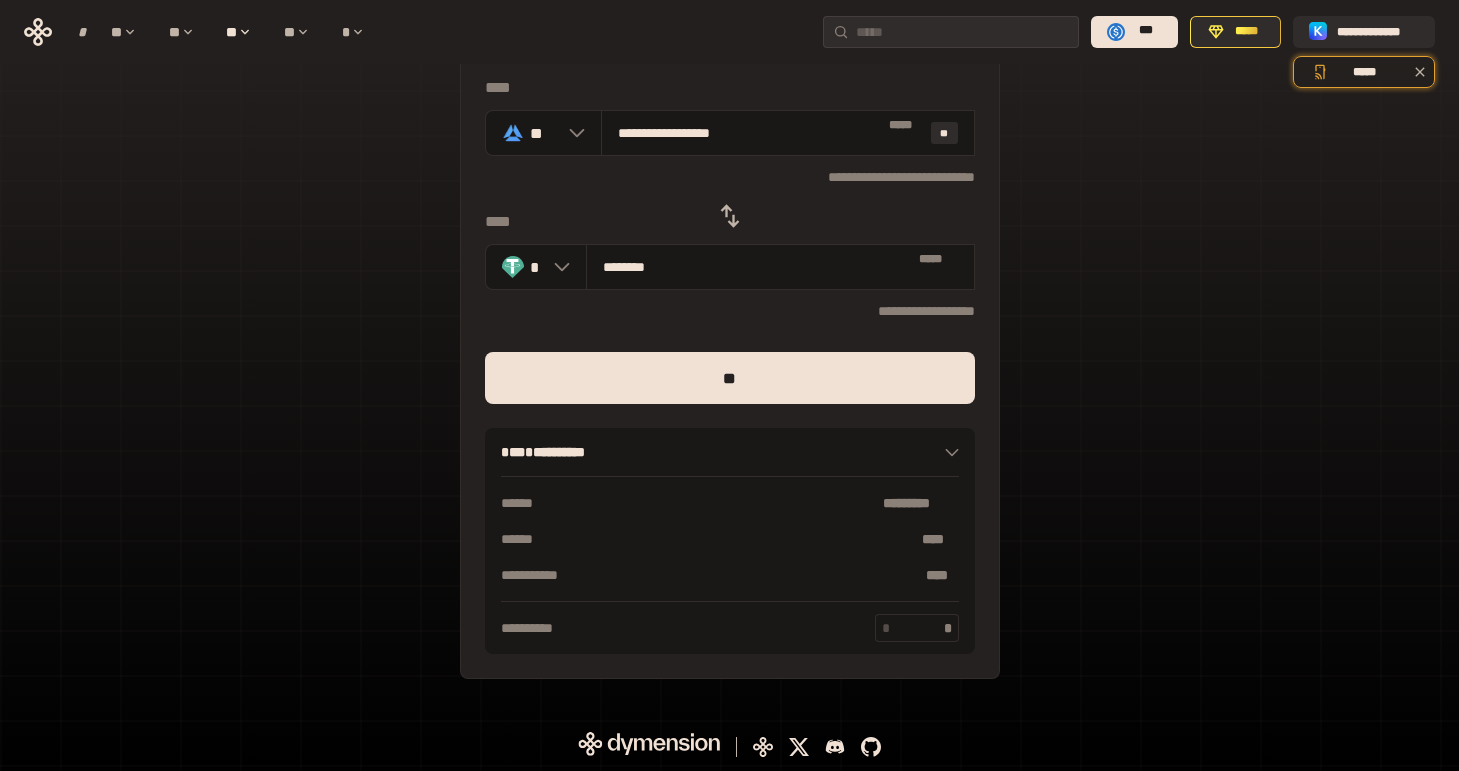 click on "[FIRST] [LAST] [NUMBER] [STREET] [CITY] [STATE] [ZIP] [COUNTRY] [PHONE] [EMAIL] [SSN] [CREDIT_CARD] [PASSPORT] [DRIVER_LICENSE] [BIRTH_DATE] [AGE] [TIME]" at bounding box center [729, 343] 